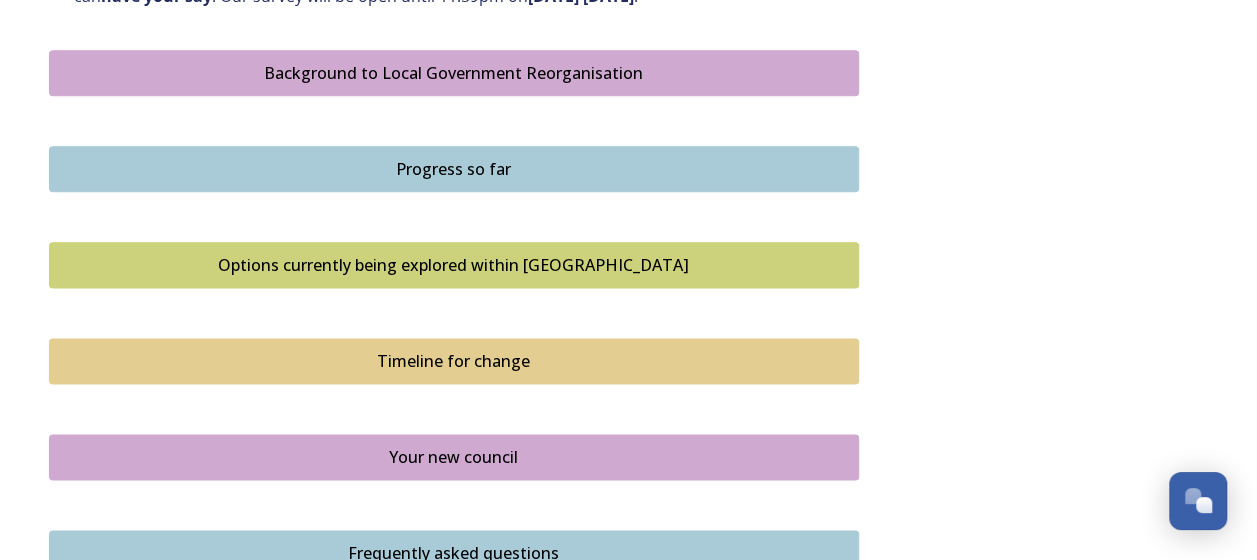 scroll, scrollTop: 1154, scrollLeft: 0, axis: vertical 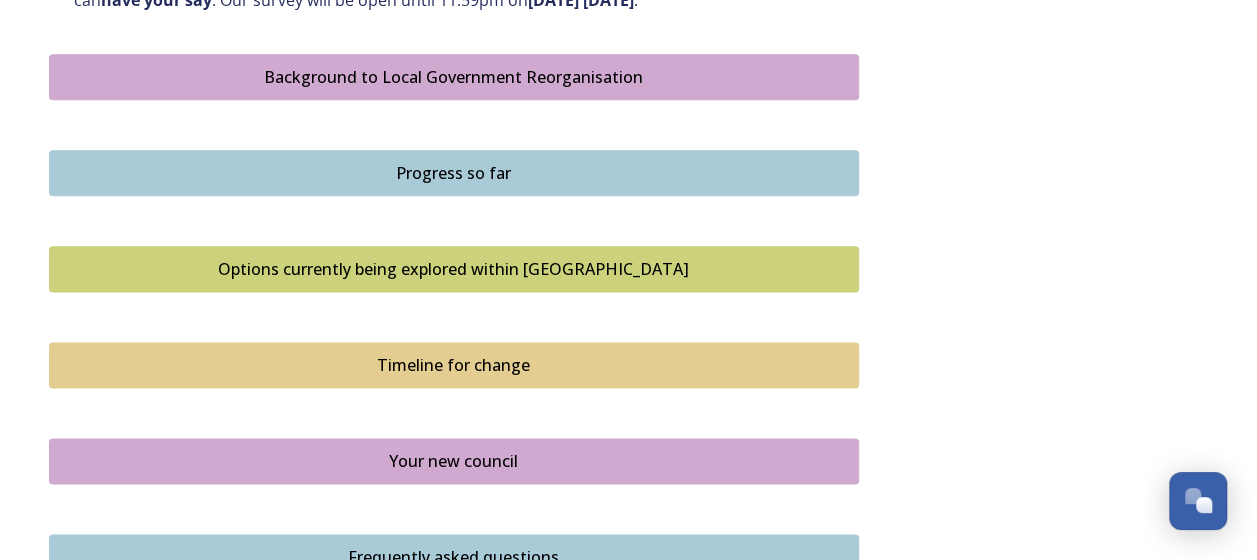 click on "Timeline for change" at bounding box center (454, 365) 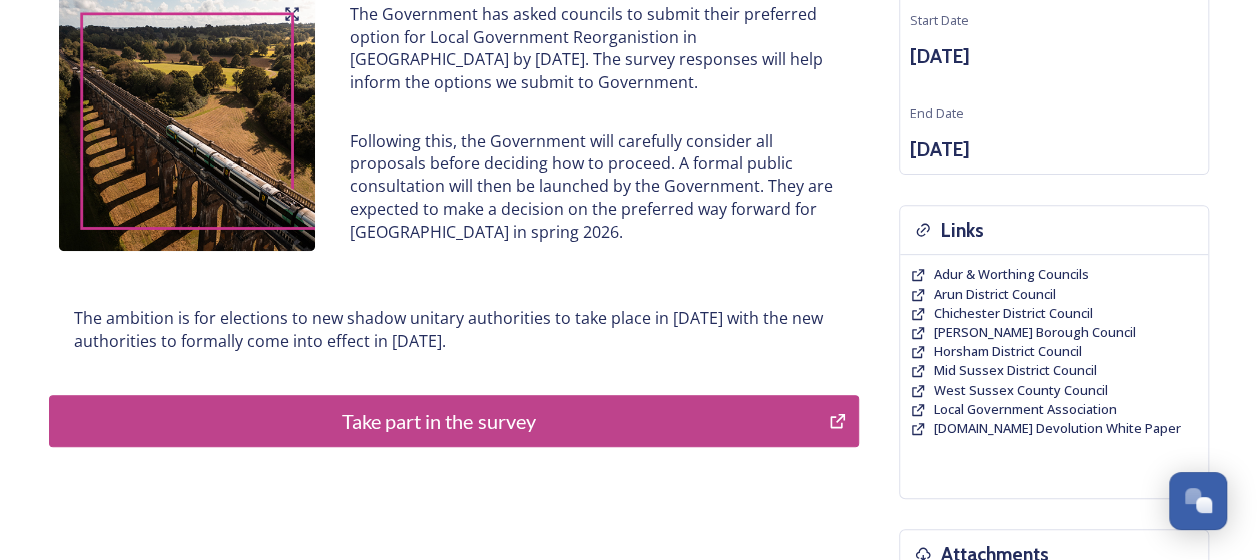 scroll, scrollTop: 276, scrollLeft: 0, axis: vertical 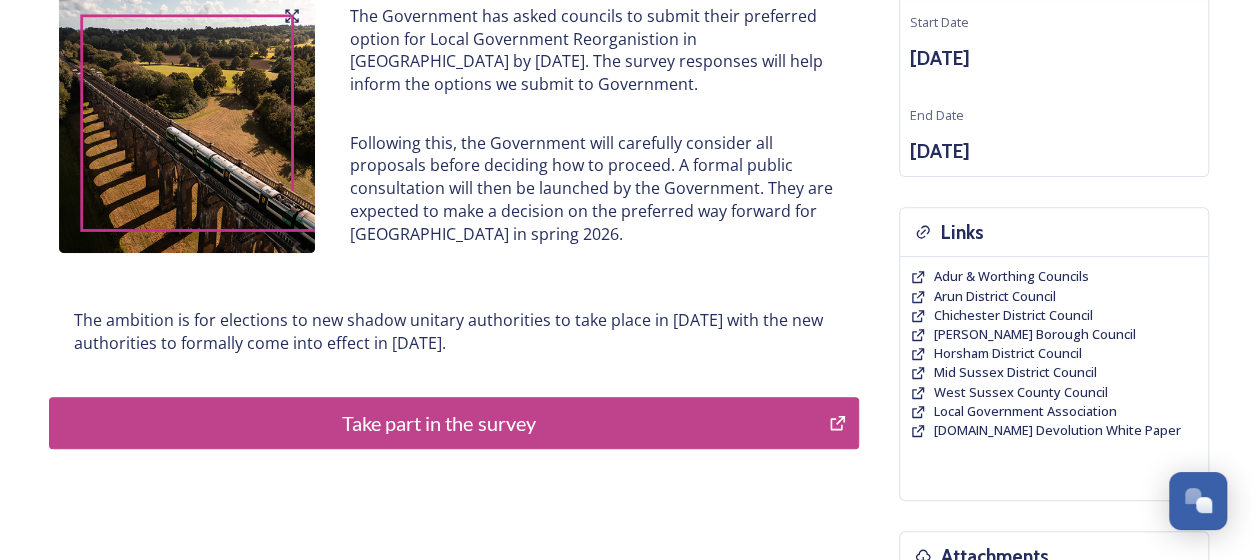 drag, startPoint x: 76, startPoint y: 330, endPoint x: 800, endPoint y: 342, distance: 724.0994 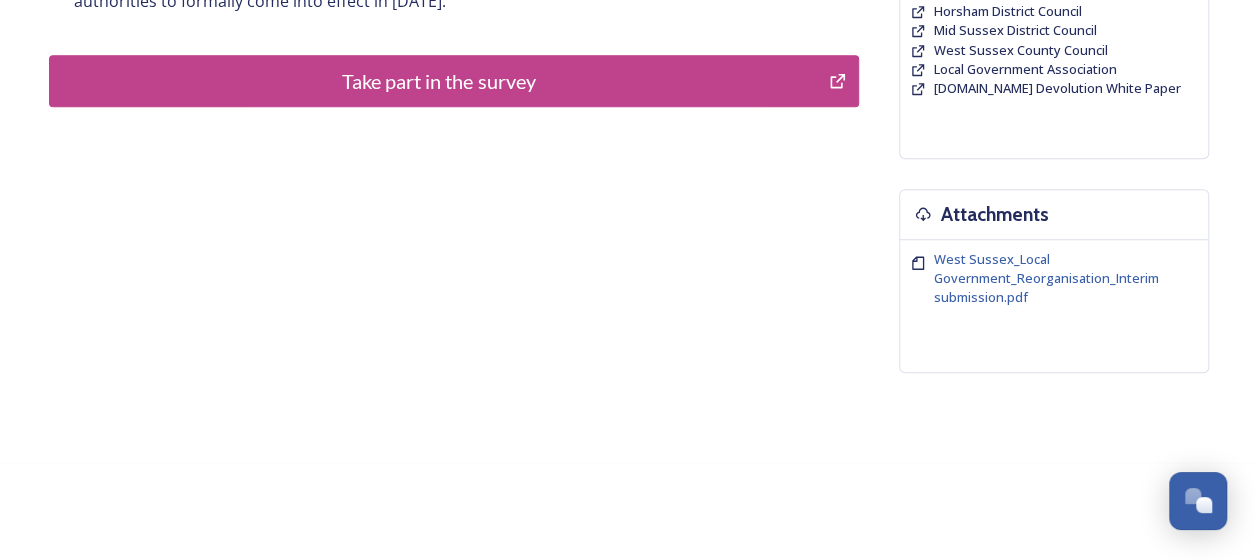 scroll, scrollTop: 0, scrollLeft: 0, axis: both 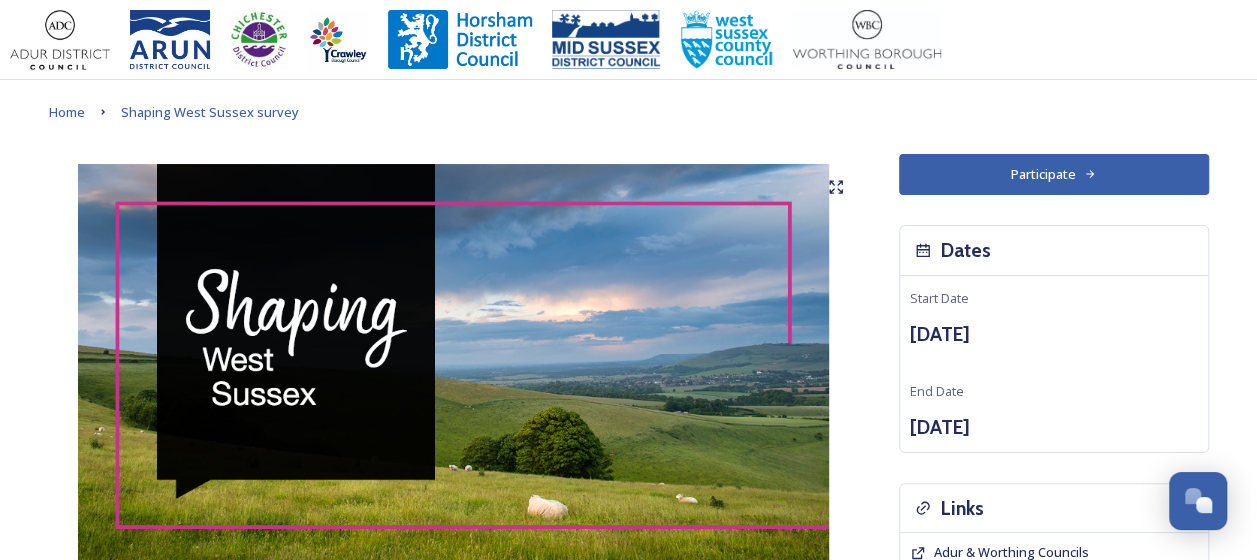 click on "Participate" at bounding box center [1054, 174] 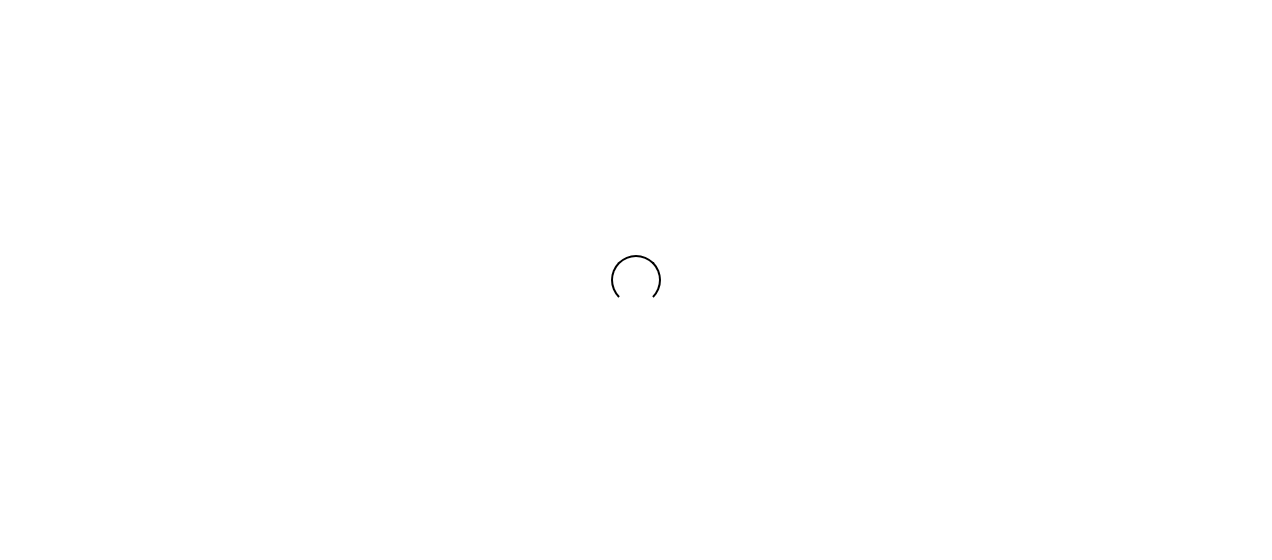 scroll, scrollTop: 0, scrollLeft: 0, axis: both 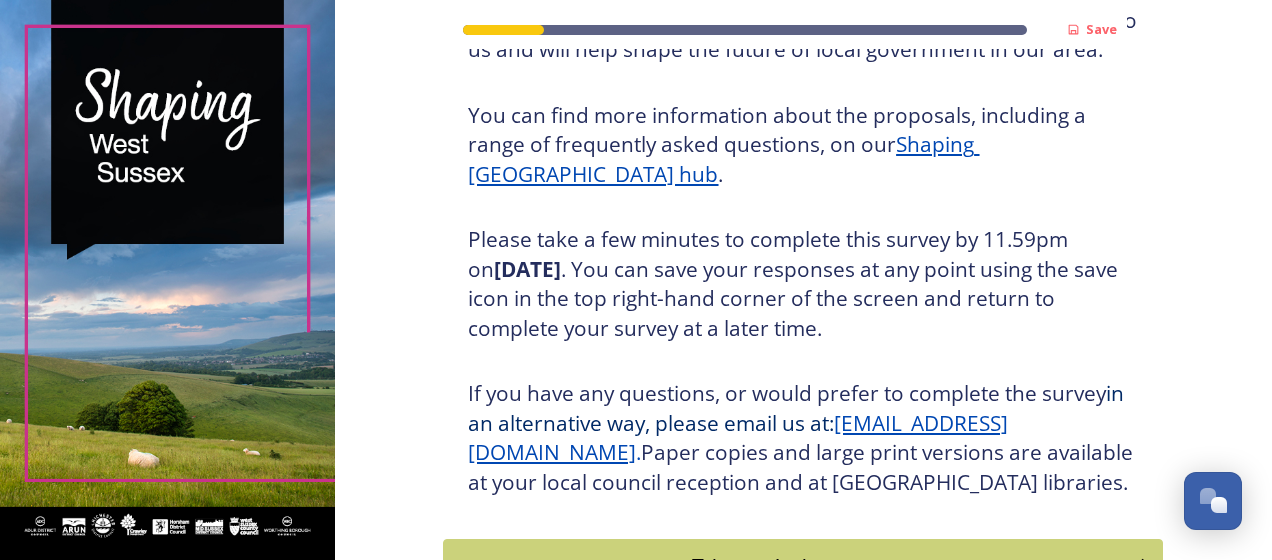 click on "You can find more information about the proposals, including a range of frequently asked questions, on our  Shaping [GEOGRAPHIC_DATA] hub ." at bounding box center (803, 145) 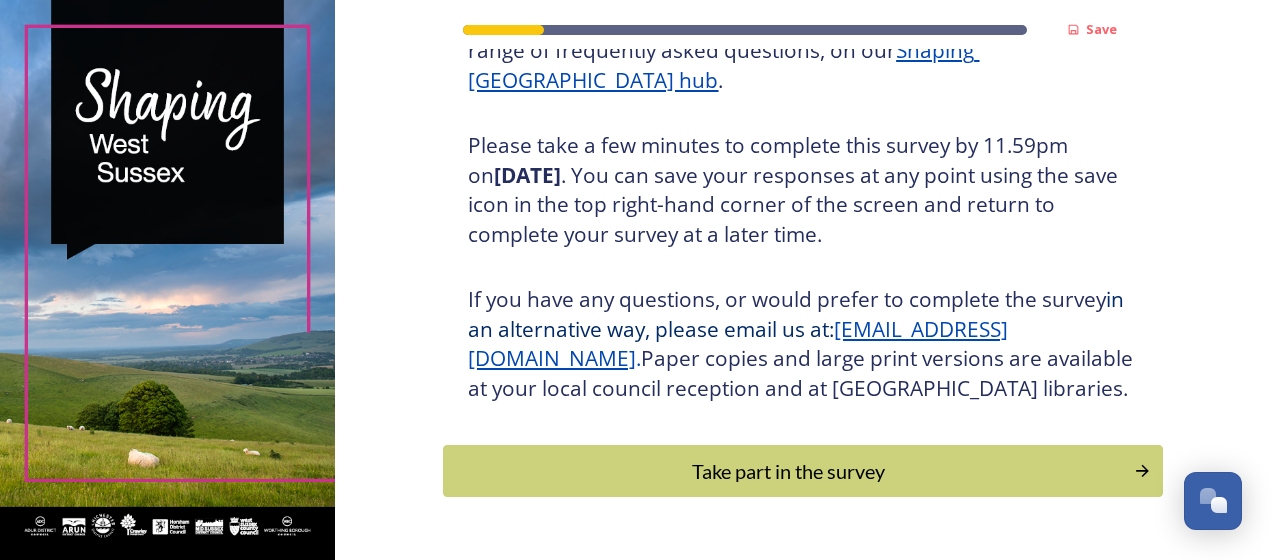 scroll, scrollTop: 400, scrollLeft: 0, axis: vertical 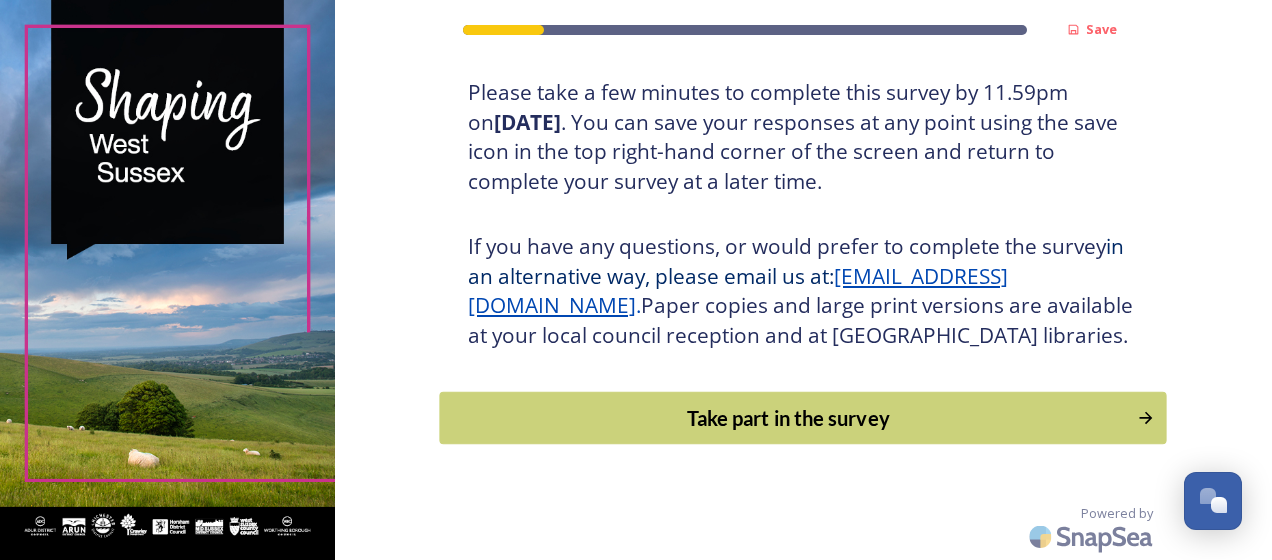 click on "Take part in the survey" at bounding box center (789, 418) 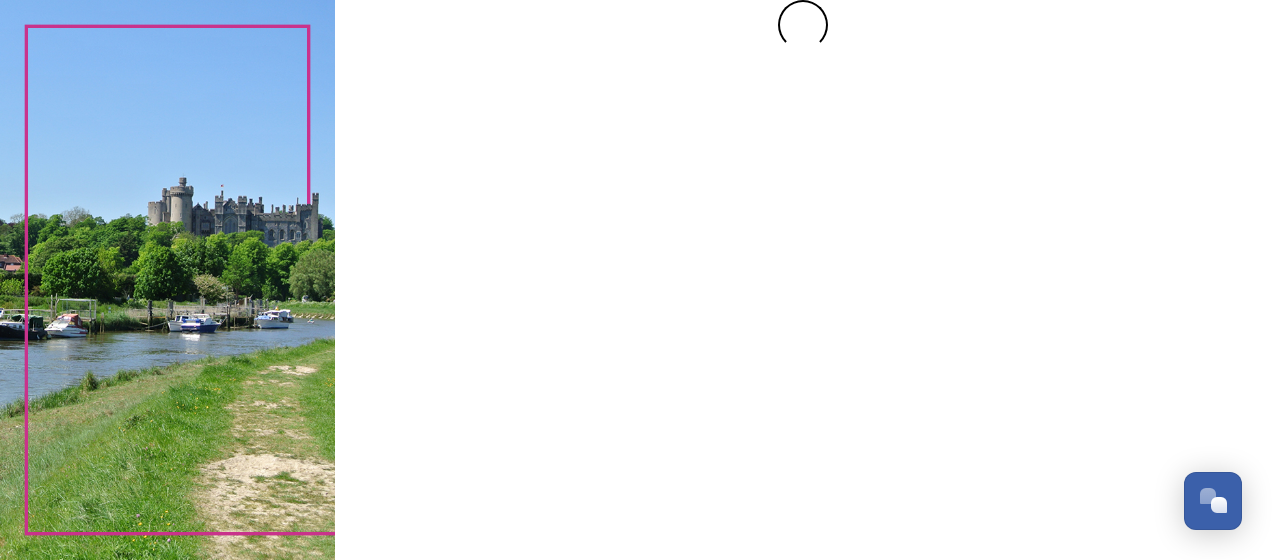 scroll, scrollTop: 0, scrollLeft: 0, axis: both 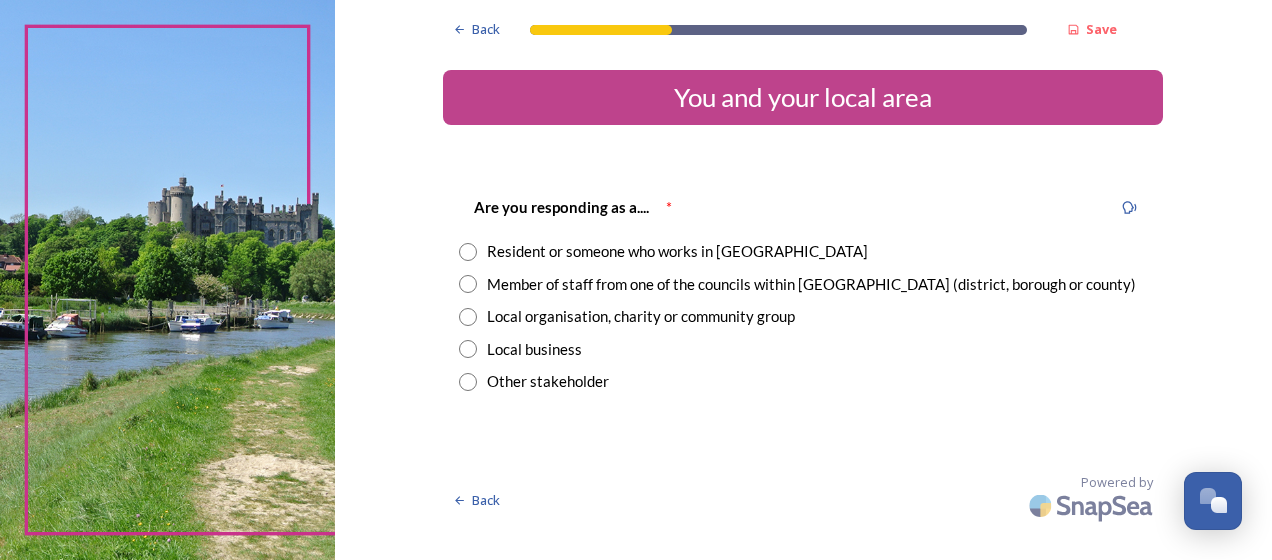 click on "Resident or someone who works in [GEOGRAPHIC_DATA]" at bounding box center [677, 251] 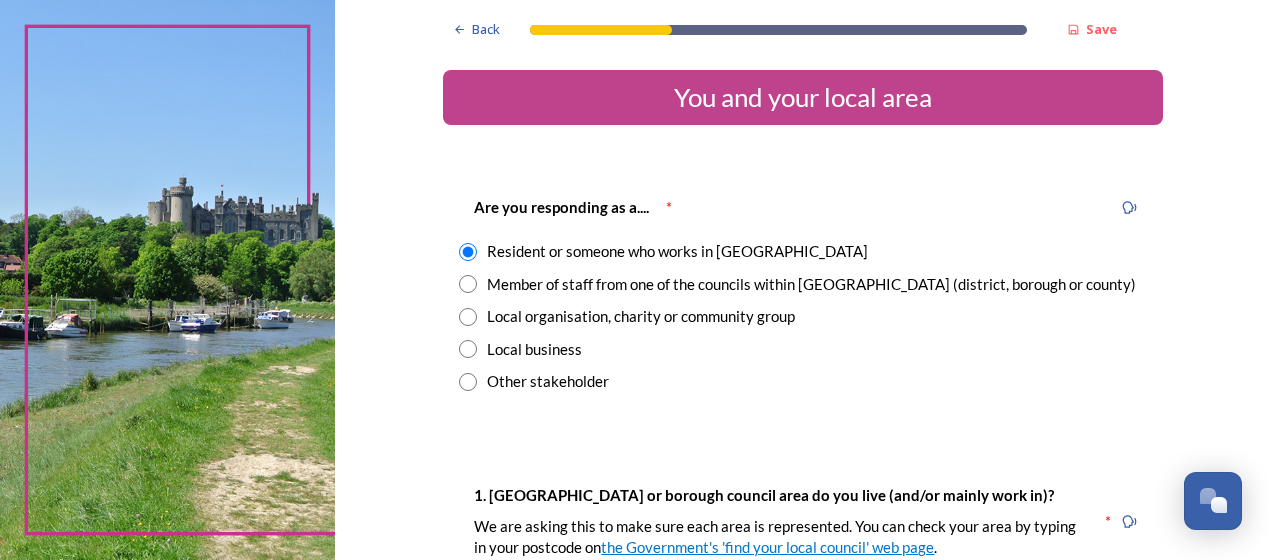 click on "Member of staff from one of the councils within [GEOGRAPHIC_DATA] (district, borough or county)" at bounding box center [811, 284] 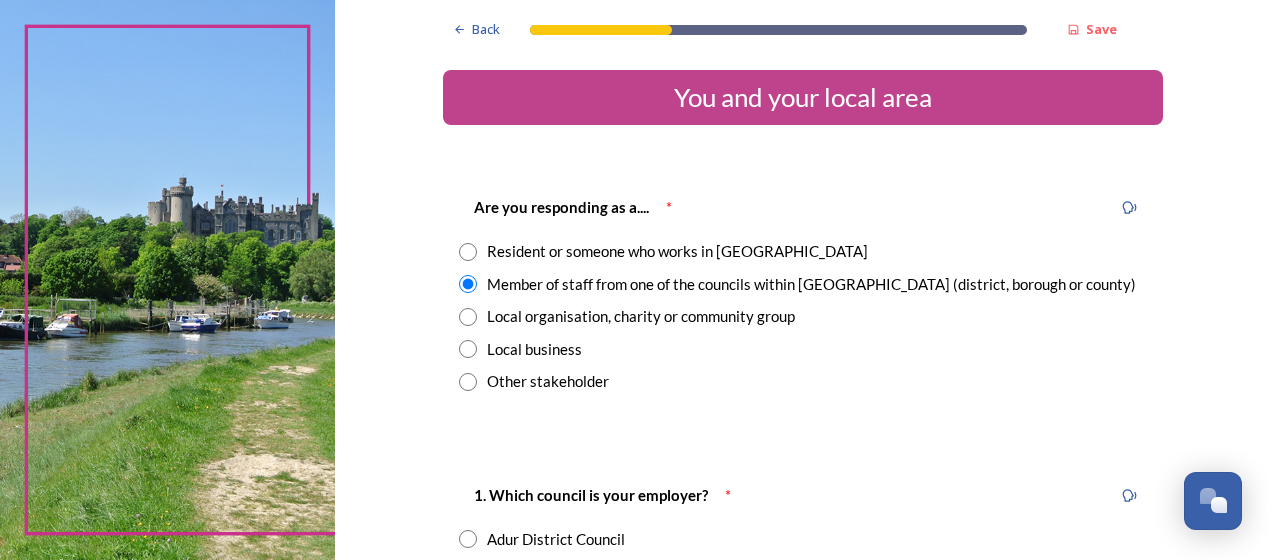 click on "Resident or someone who works in [GEOGRAPHIC_DATA]" at bounding box center [677, 251] 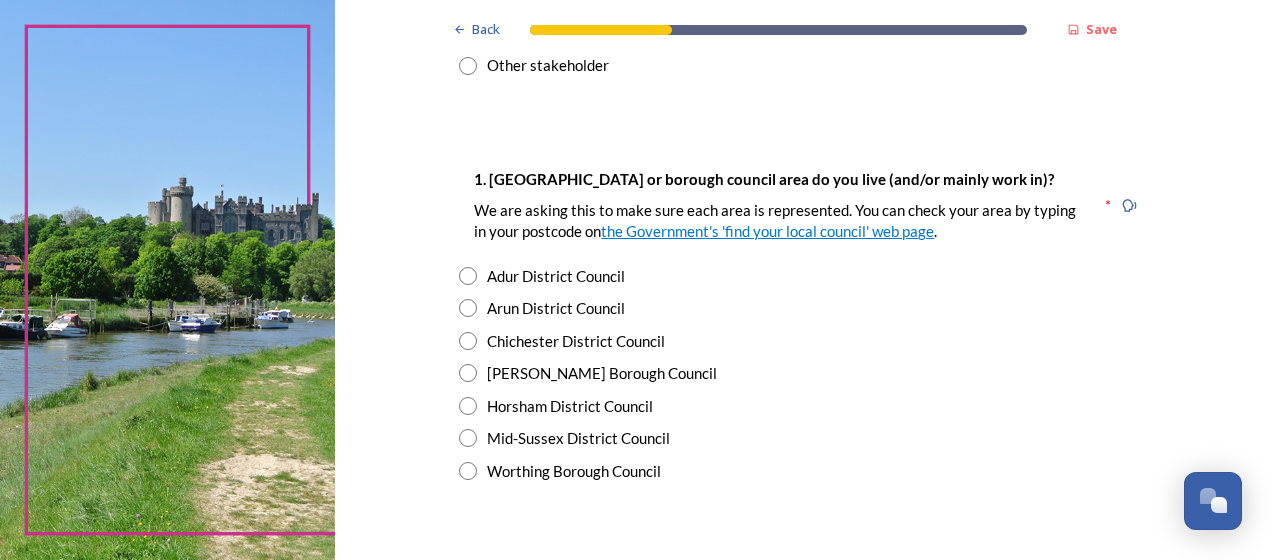 scroll, scrollTop: 318, scrollLeft: 0, axis: vertical 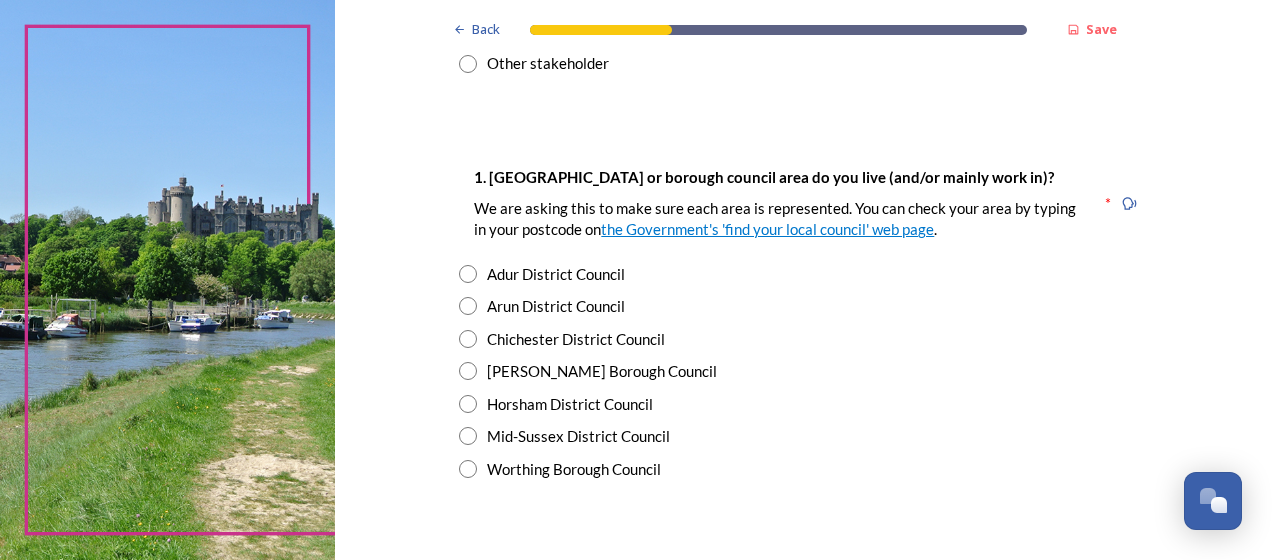click on "Worthing Borough Council" at bounding box center [574, 469] 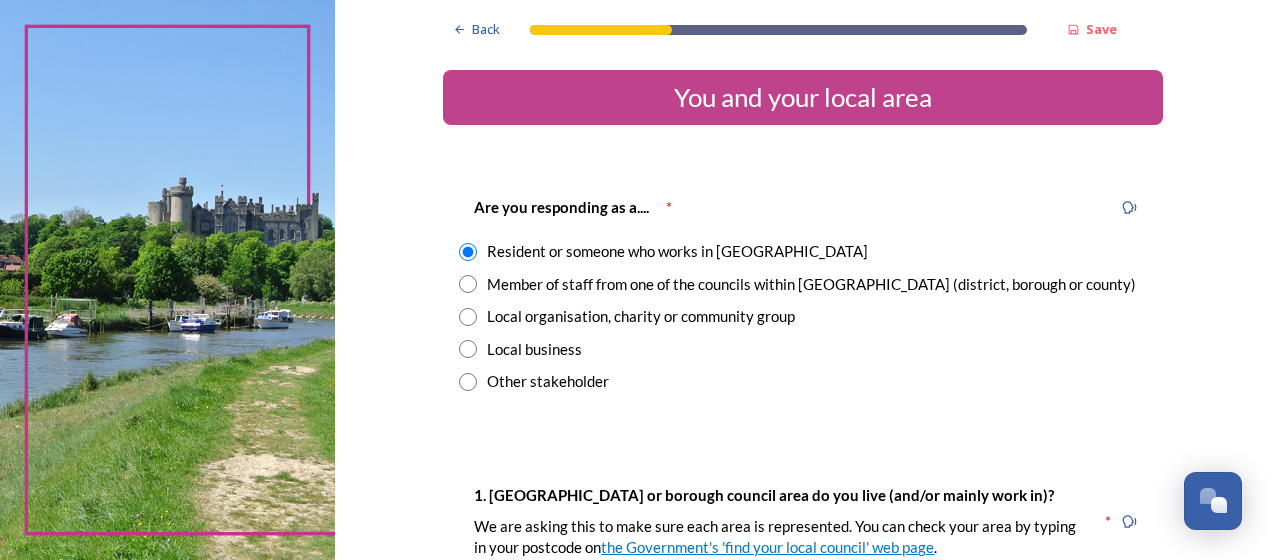 scroll, scrollTop: 2, scrollLeft: 0, axis: vertical 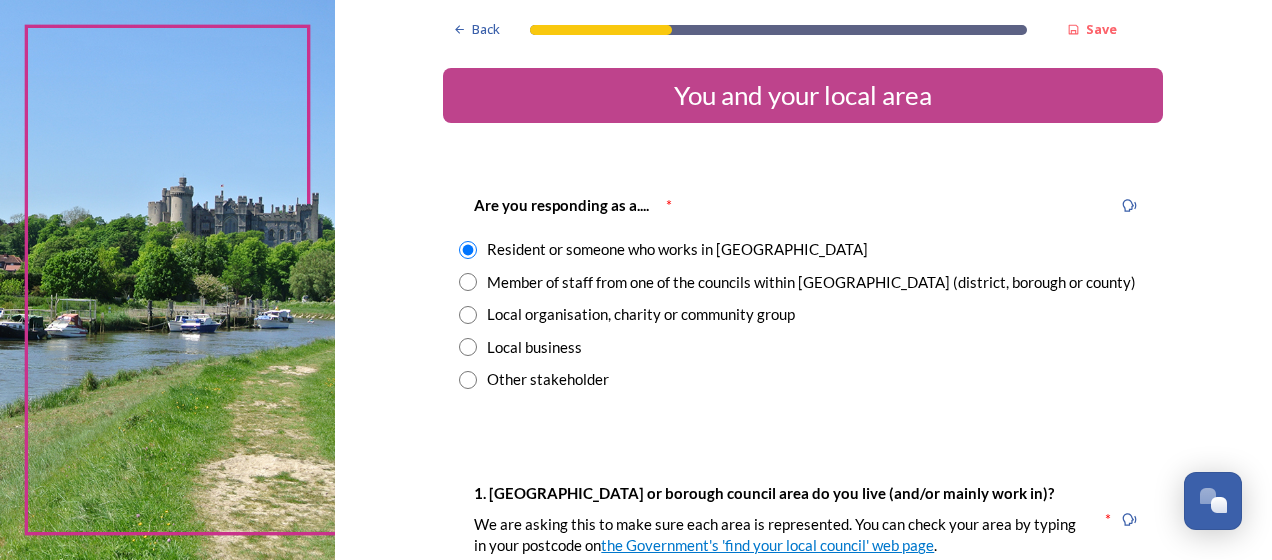 click on "Member of staff from one of the councils within [GEOGRAPHIC_DATA] (district, borough or county)" at bounding box center [811, 282] 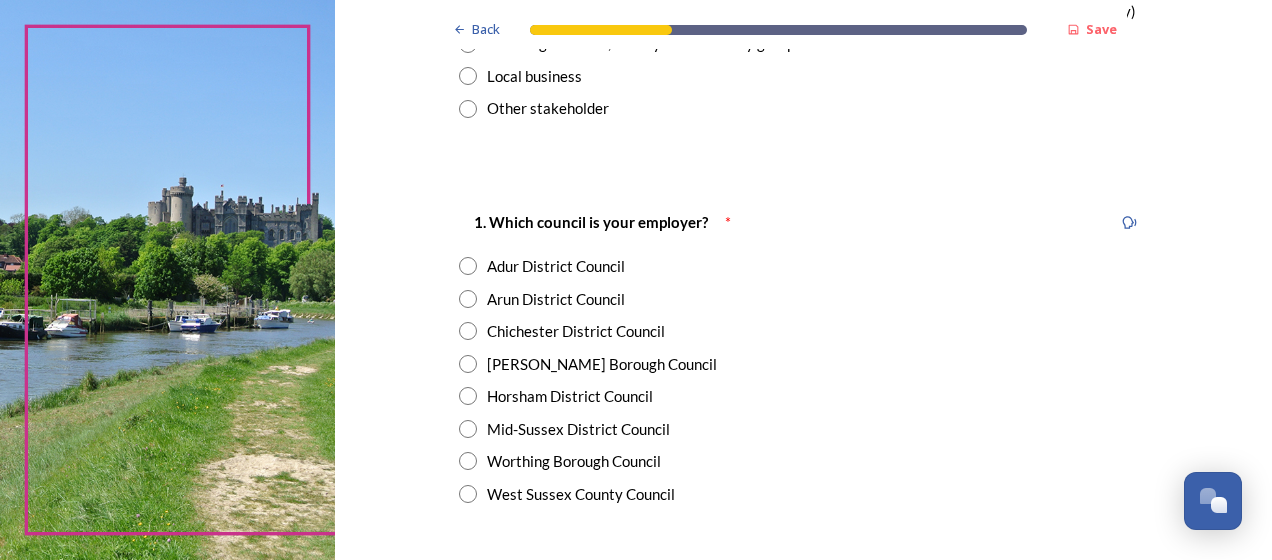 scroll, scrollTop: 274, scrollLeft: 0, axis: vertical 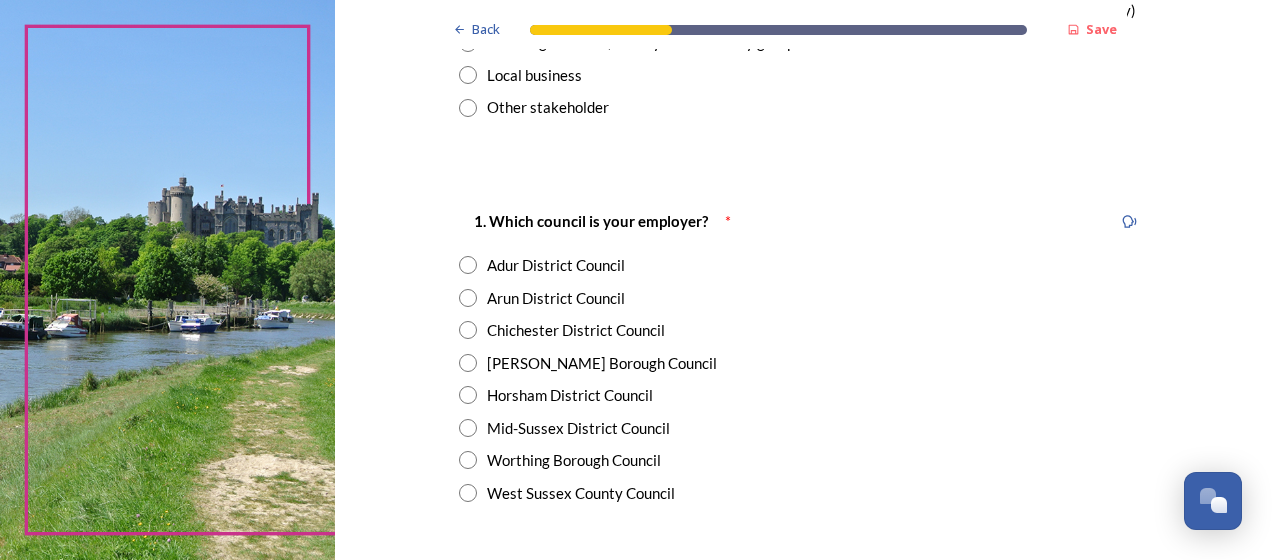 click on "Chichester District Council" at bounding box center [576, 330] 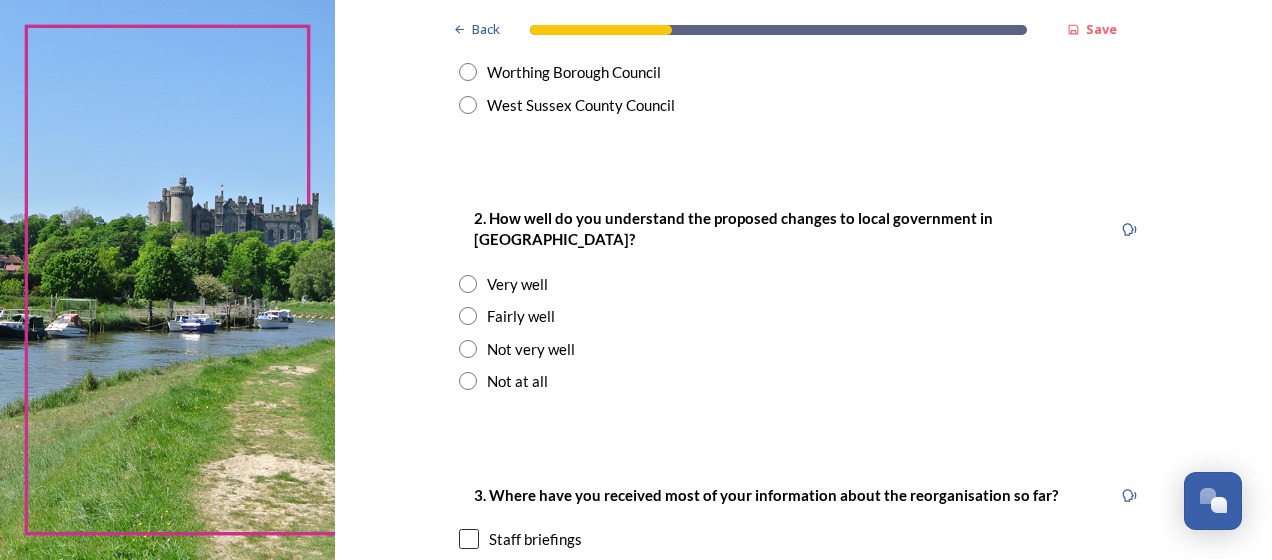 scroll, scrollTop: 663, scrollLeft: 0, axis: vertical 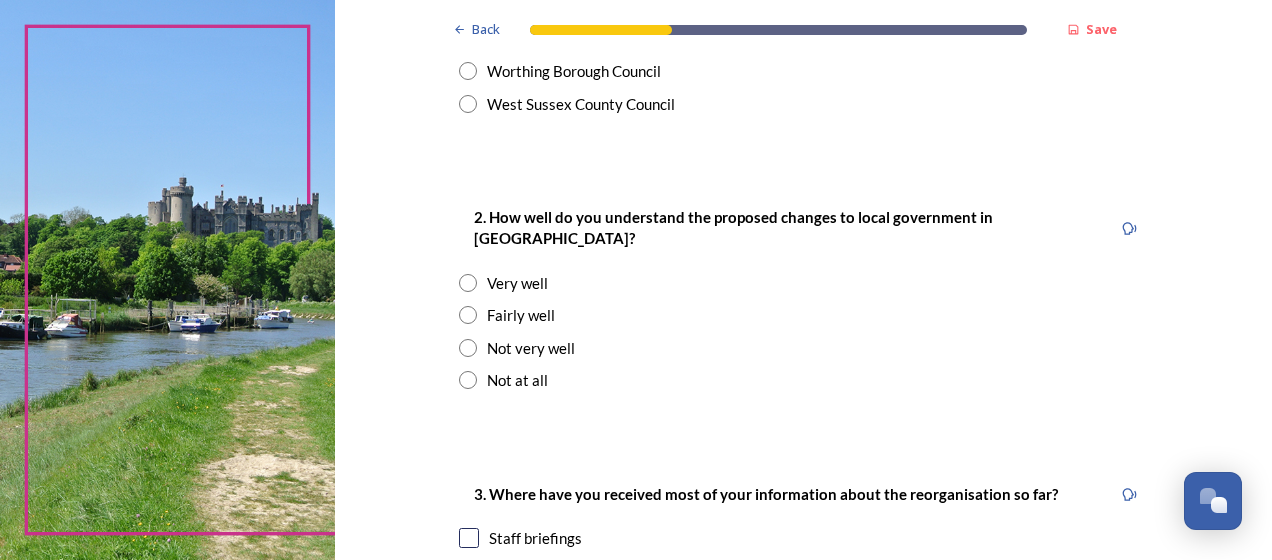 click on "Not very well" at bounding box center (531, 348) 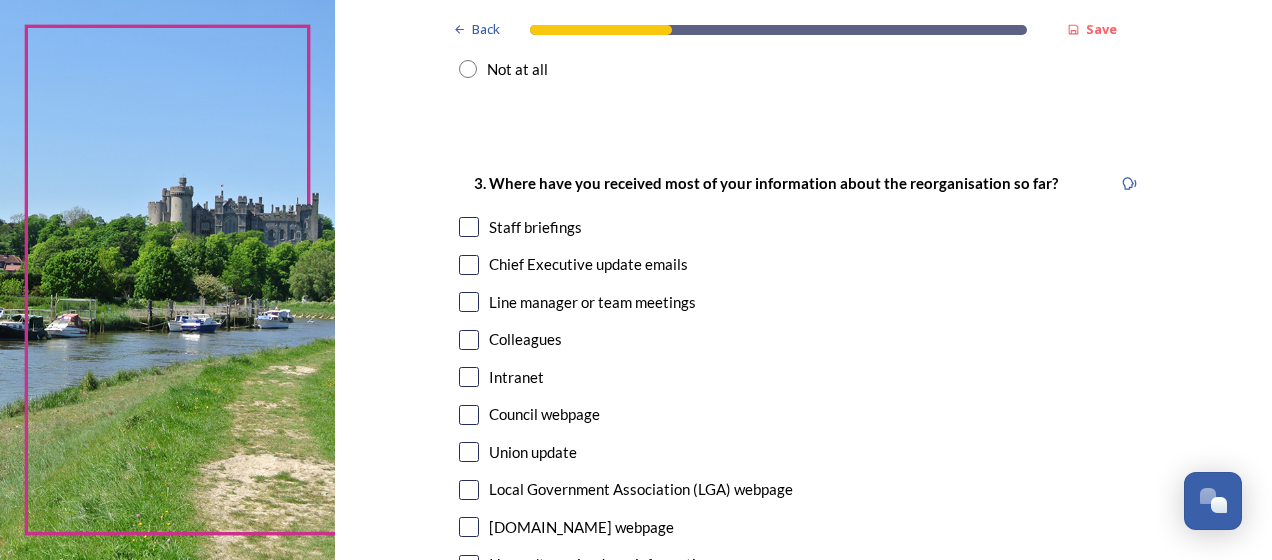 scroll, scrollTop: 978, scrollLeft: 0, axis: vertical 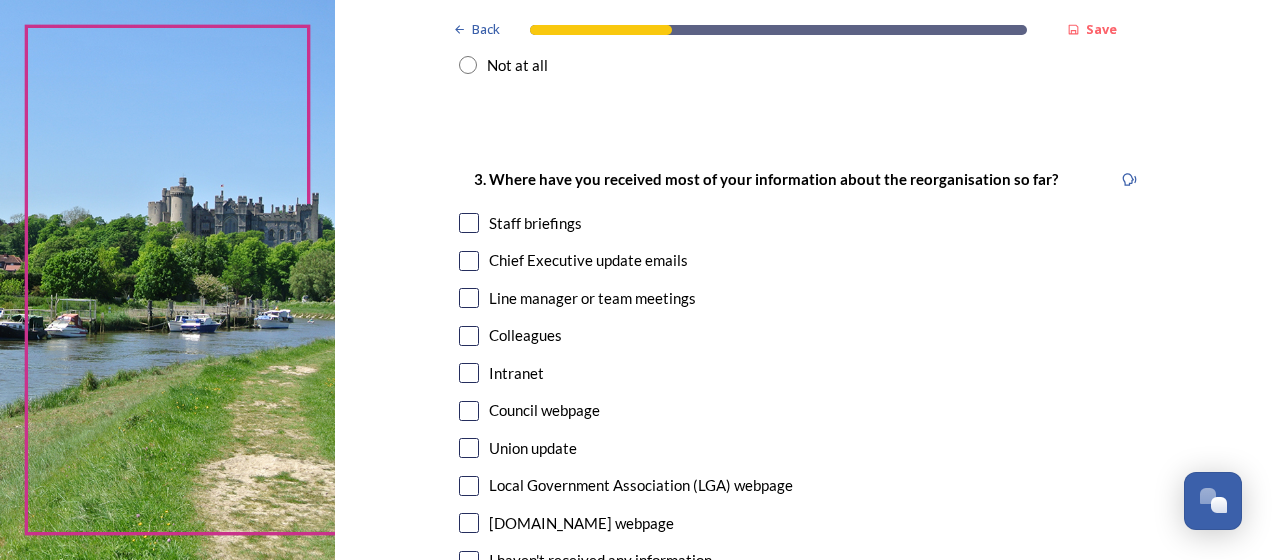 click on "Chief Executive update emails" at bounding box center [803, 260] 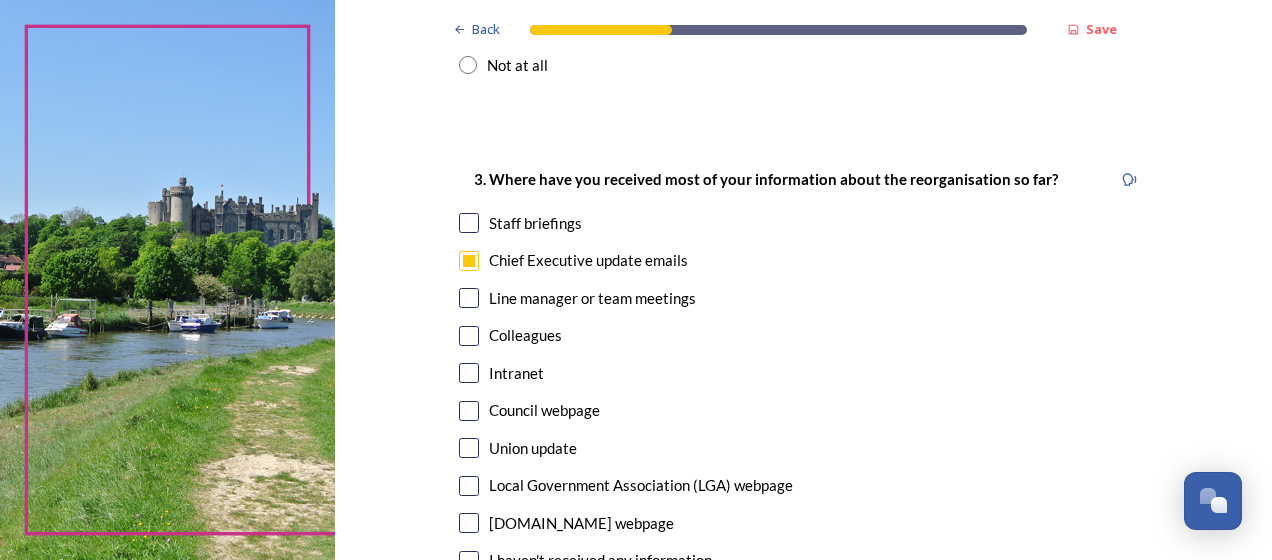 checkbox on "true" 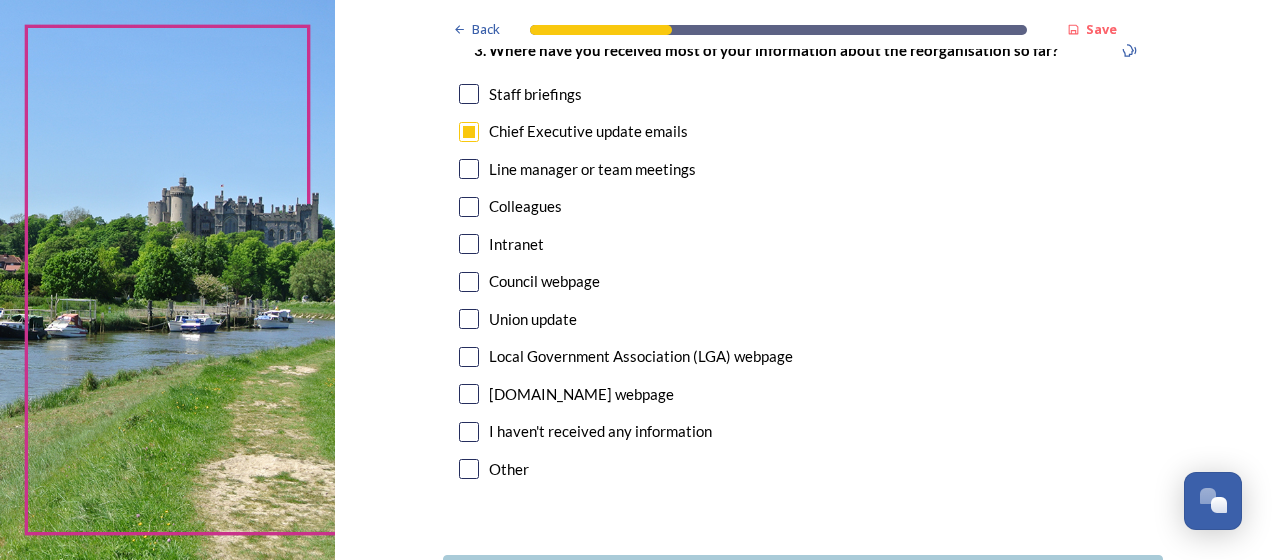 scroll, scrollTop: 1245, scrollLeft: 0, axis: vertical 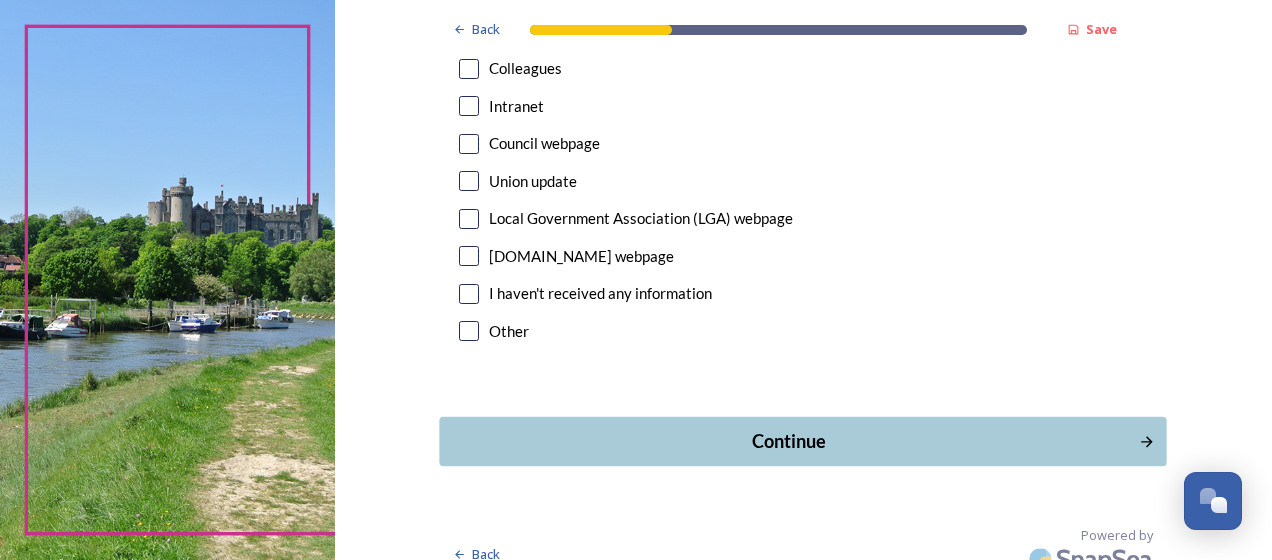 click on "Continue" at bounding box center [789, 441] 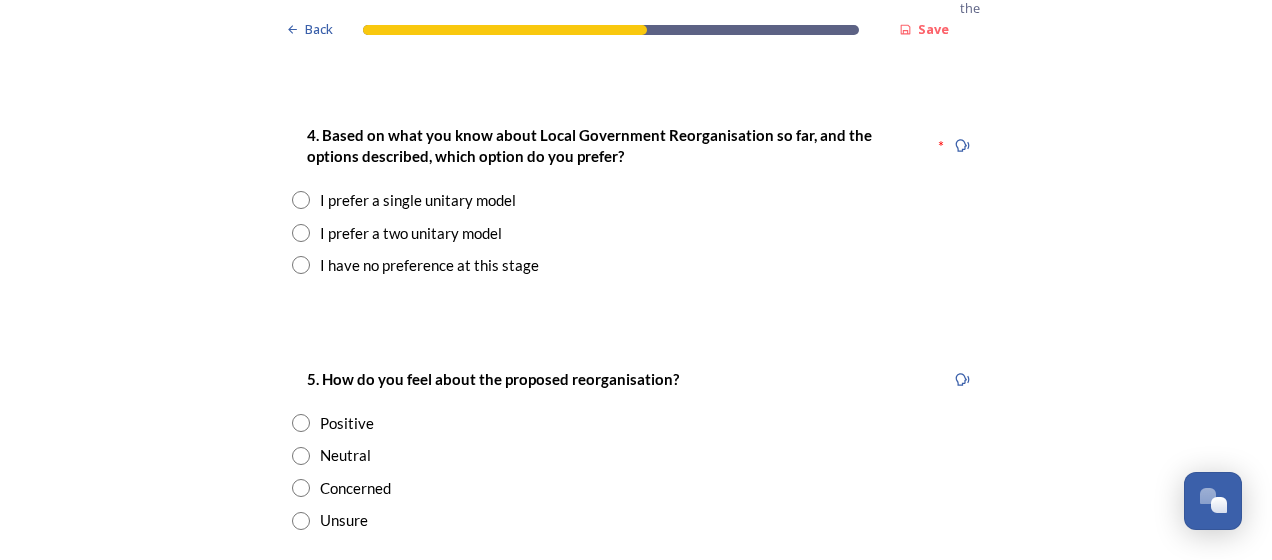 scroll, scrollTop: 2676, scrollLeft: 0, axis: vertical 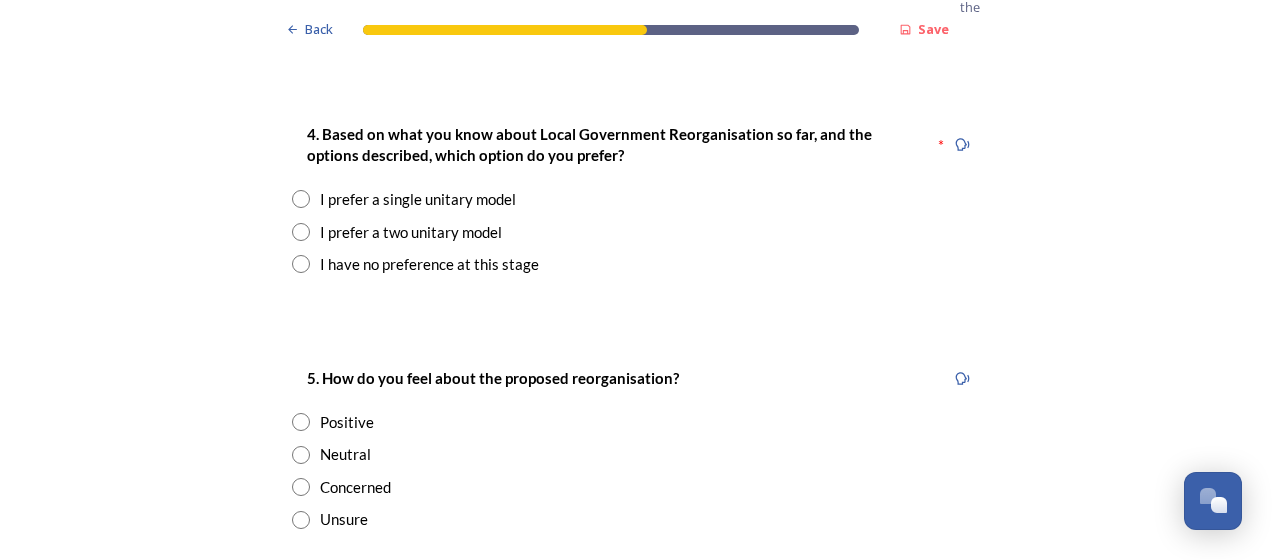 click on "I prefer a single unitary model" at bounding box center (418, 199) 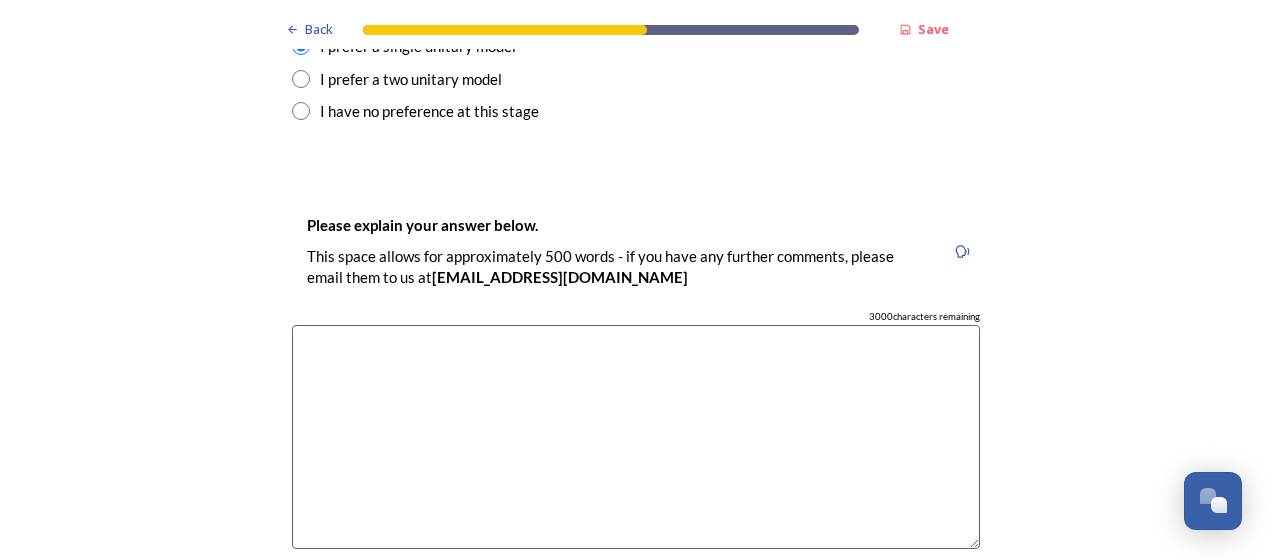 scroll, scrollTop: 2836, scrollLeft: 0, axis: vertical 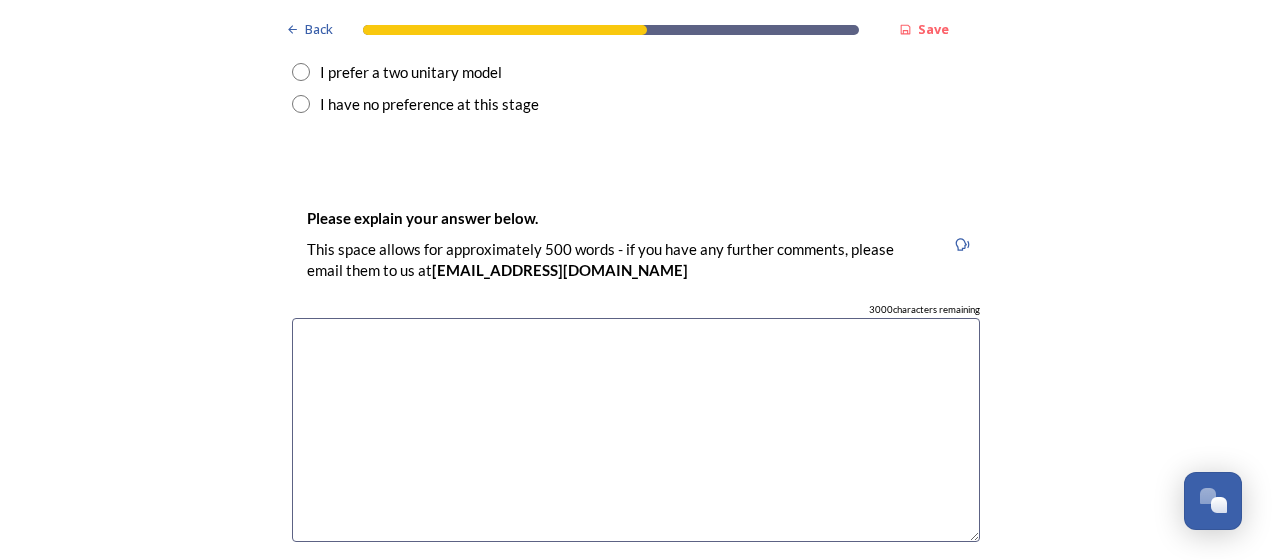 click at bounding box center [636, 430] 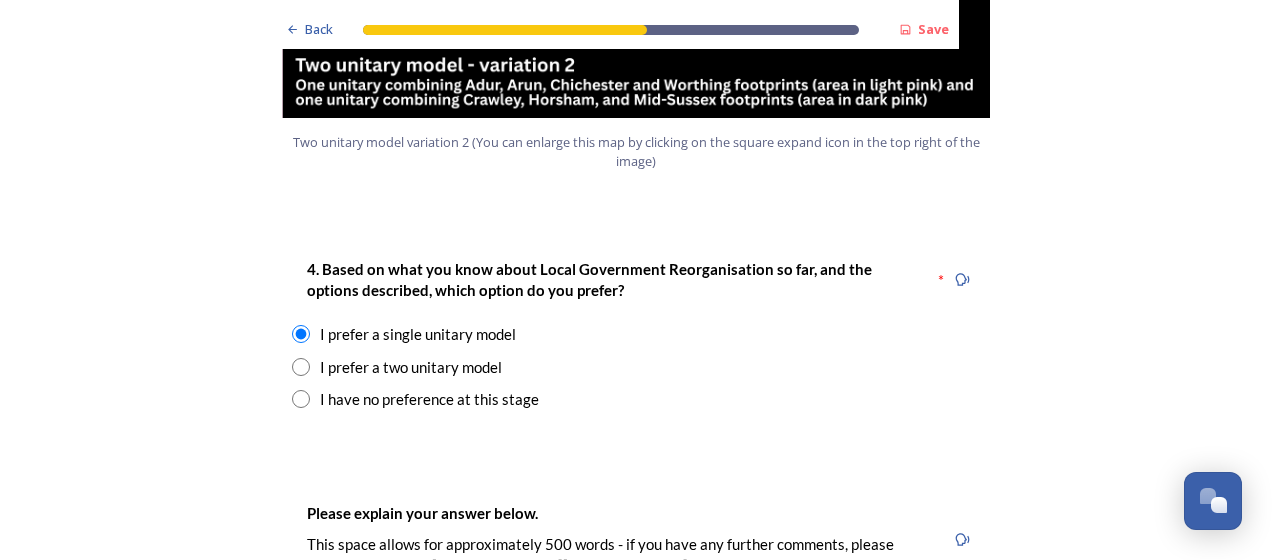 scroll, scrollTop: 2615, scrollLeft: 0, axis: vertical 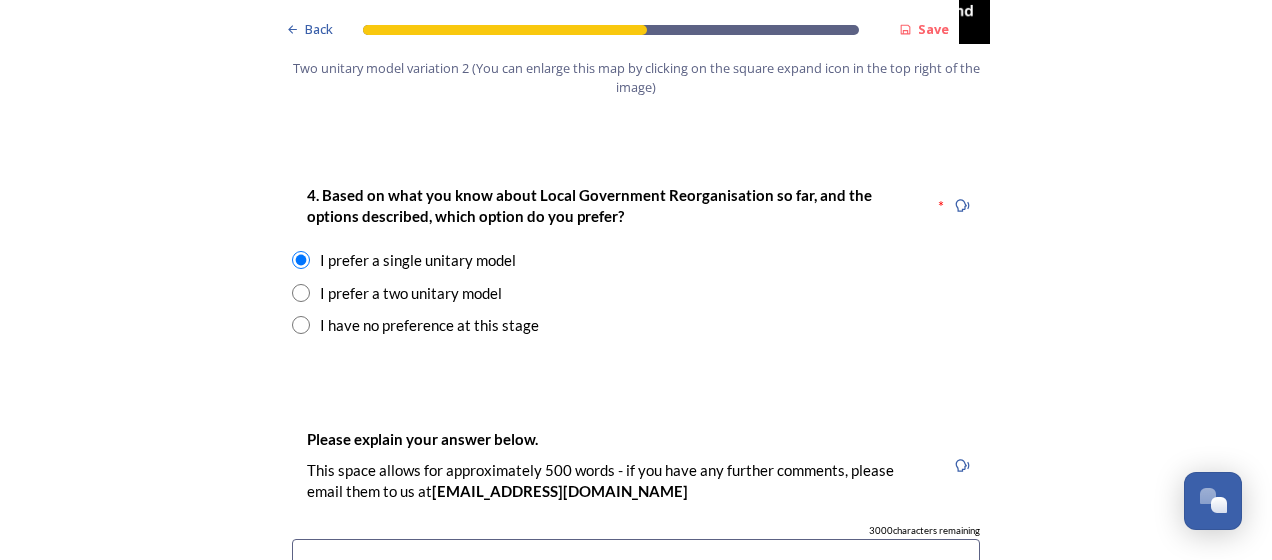 click on "I prefer a two unitary model" at bounding box center [411, 293] 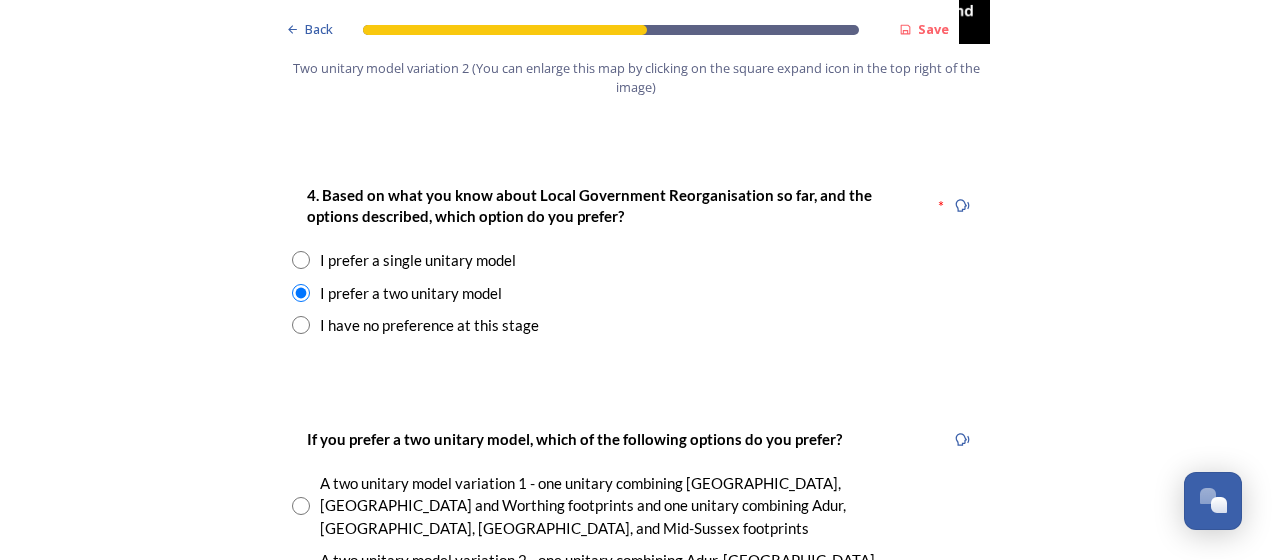 click on "I have no preference at this stage" at bounding box center [429, 325] 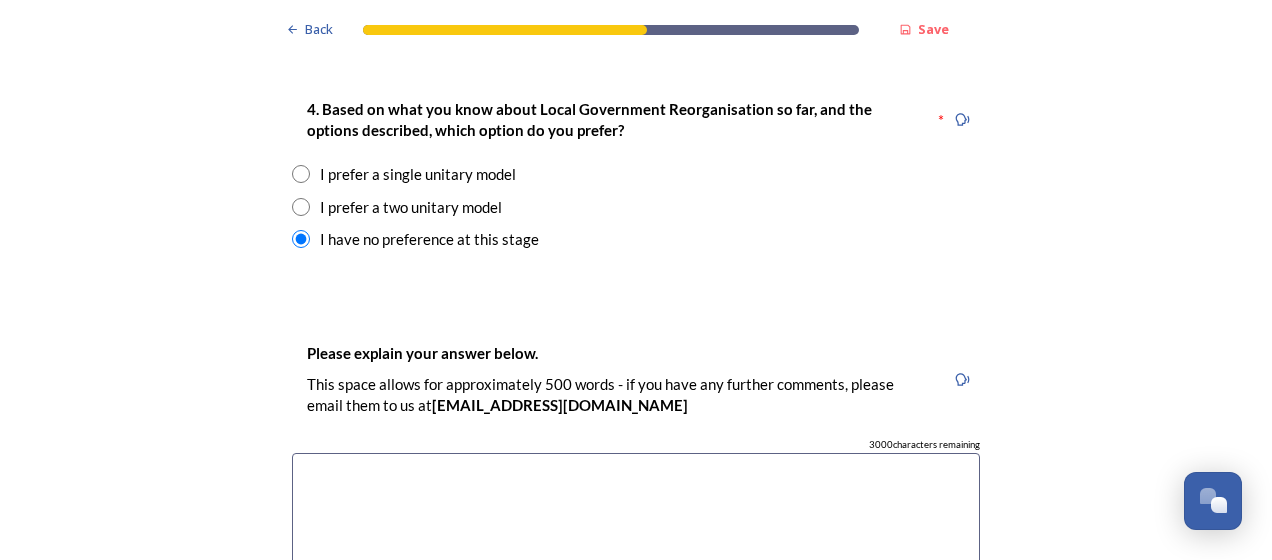scroll, scrollTop: 2722, scrollLeft: 0, axis: vertical 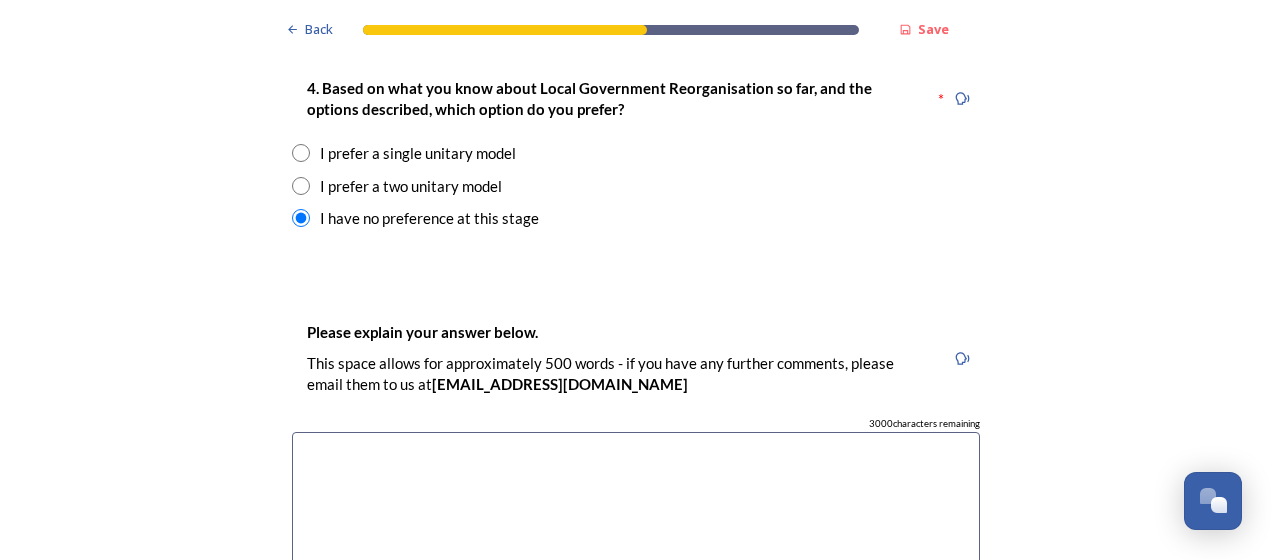 click at bounding box center [636, 544] 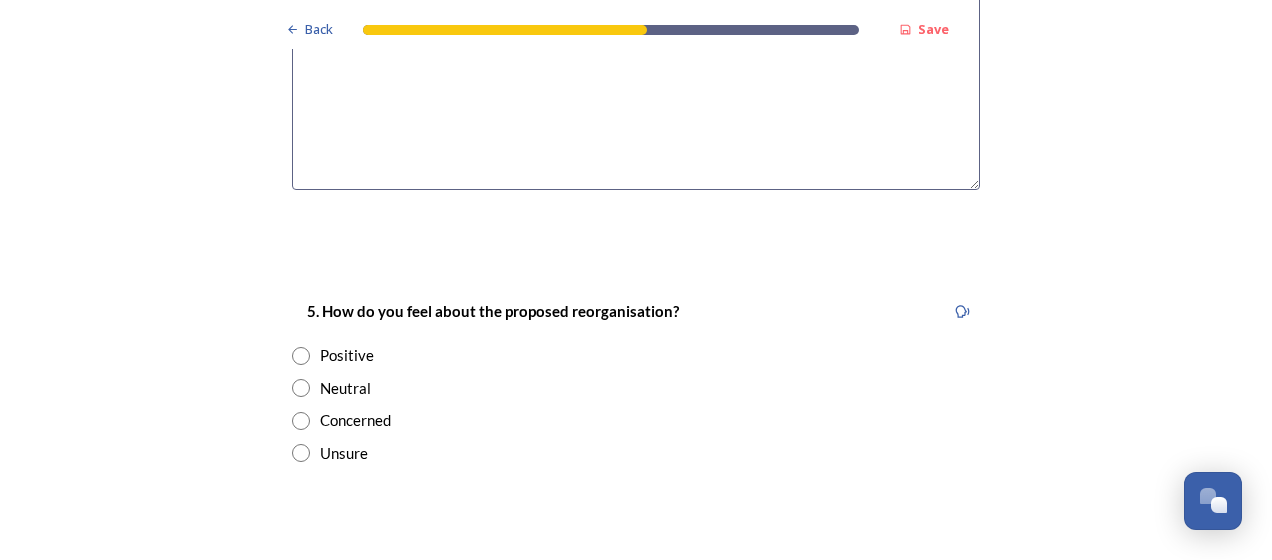scroll, scrollTop: 3189, scrollLeft: 0, axis: vertical 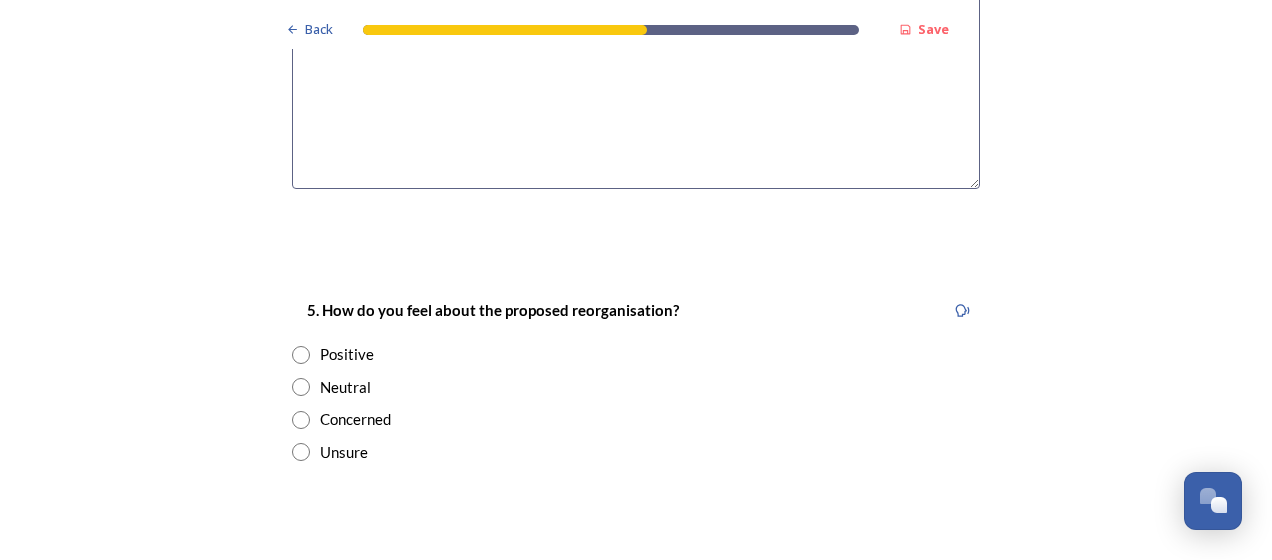 click on "Neutral" at bounding box center [345, 387] 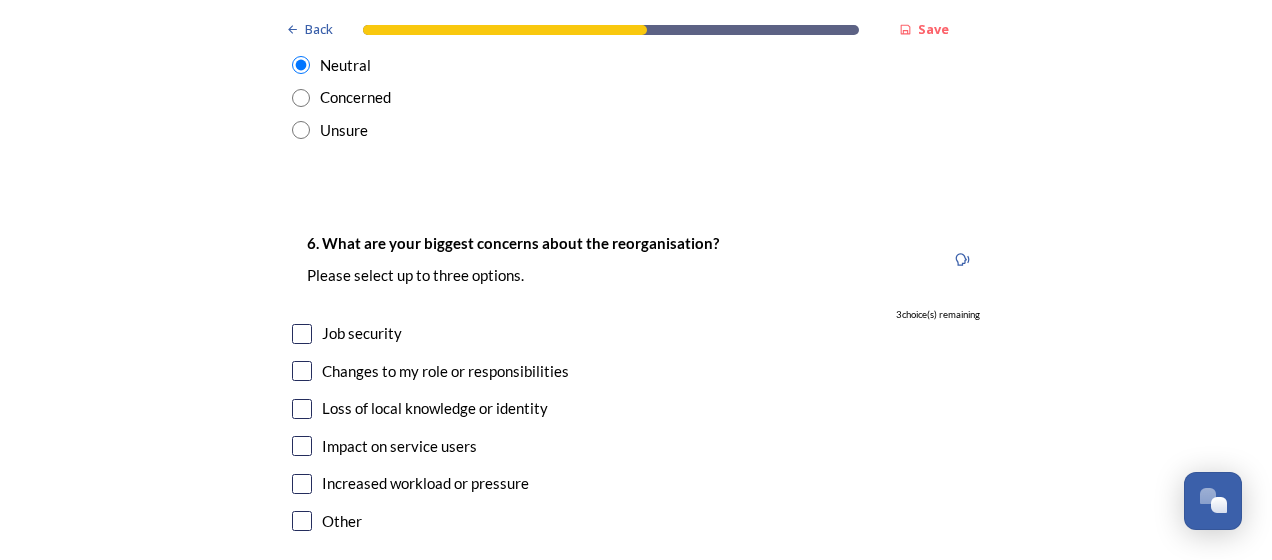 scroll, scrollTop: 3512, scrollLeft: 0, axis: vertical 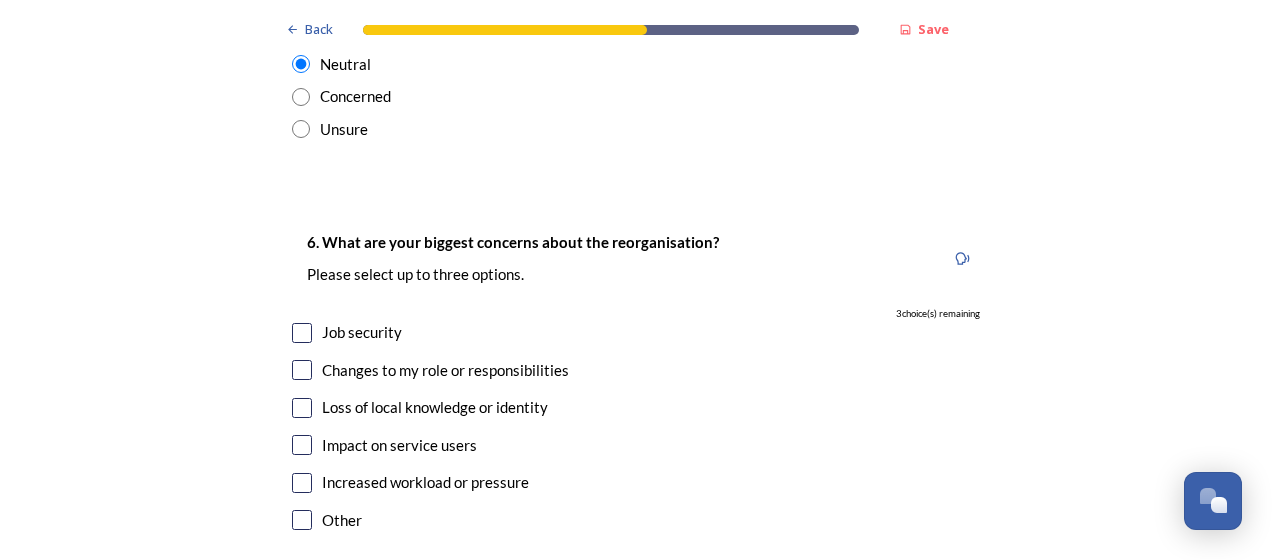 click on "Job security" at bounding box center (362, 332) 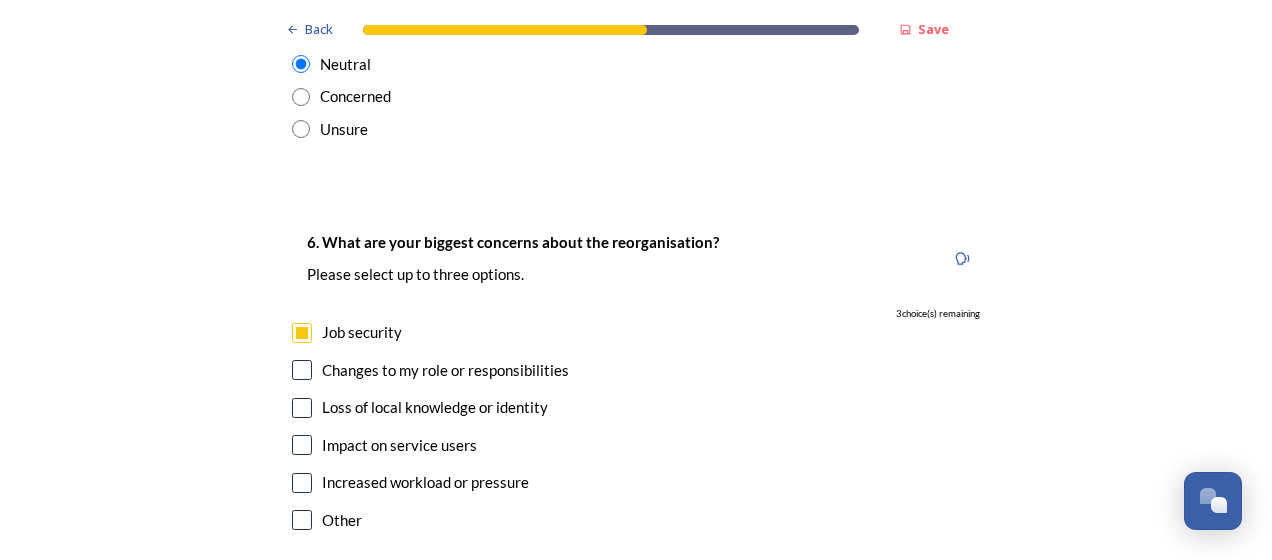 checkbox on "true" 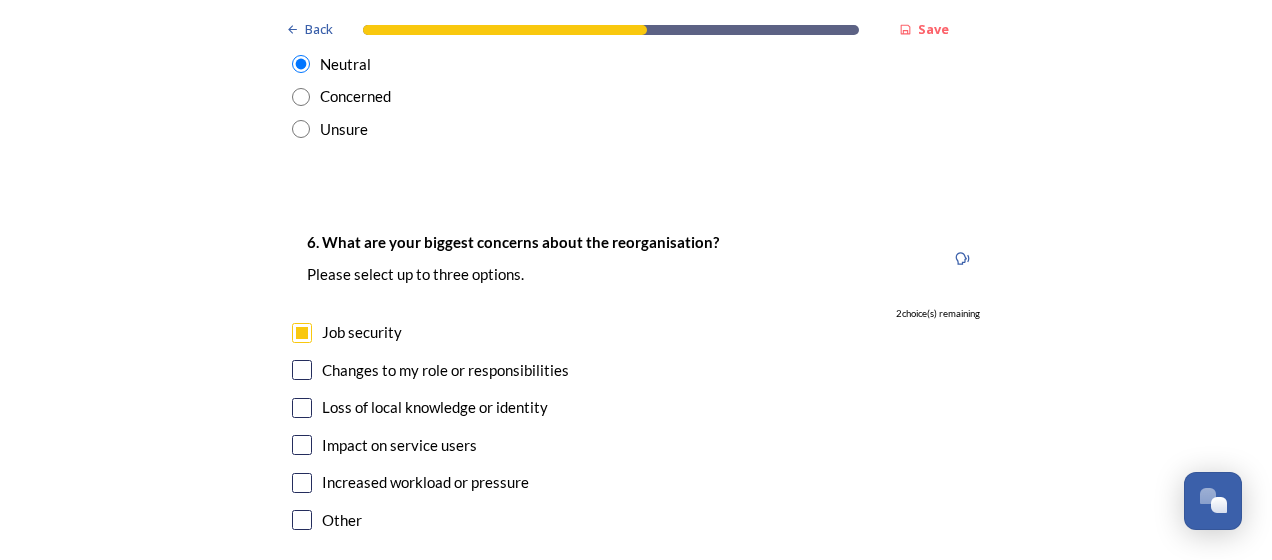 click on "Changes to my role or responsibilities" at bounding box center (445, 370) 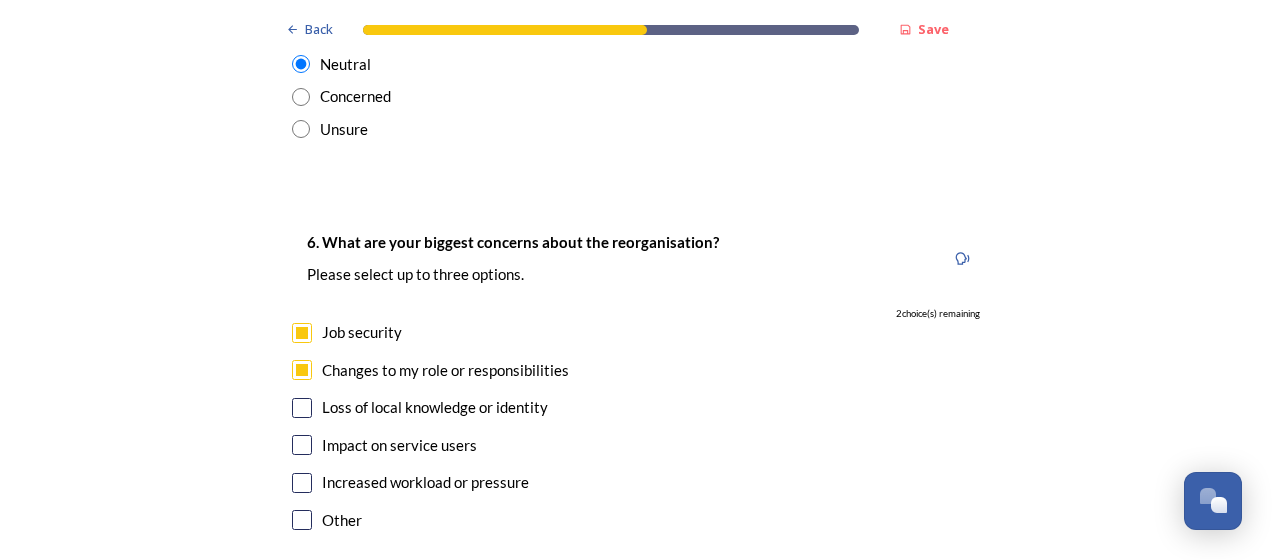 checkbox on "true" 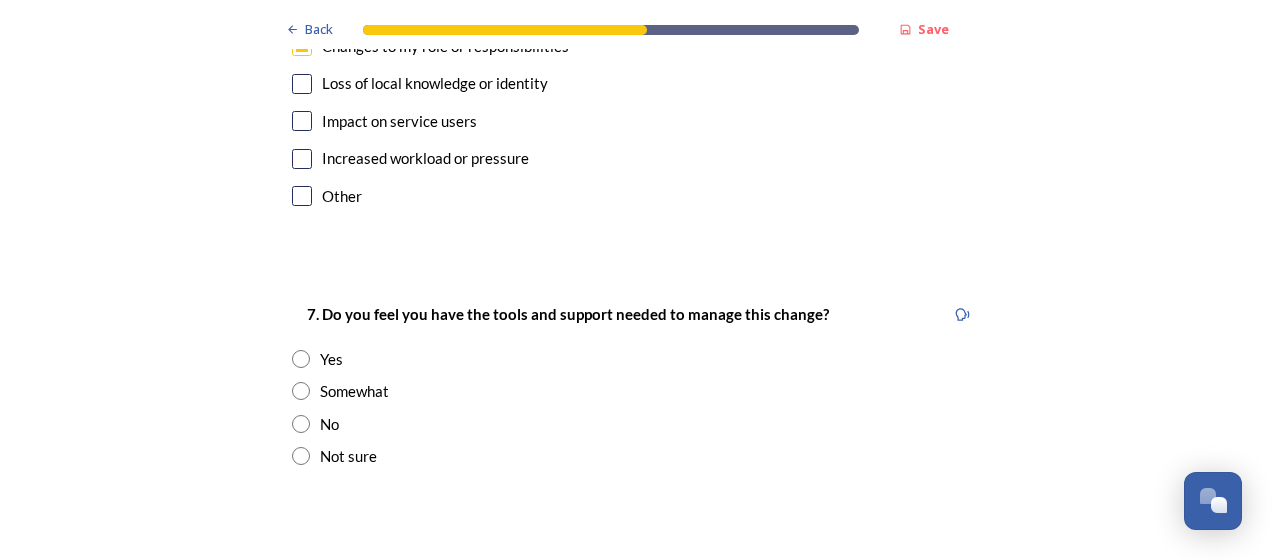 scroll, scrollTop: 3841, scrollLeft: 0, axis: vertical 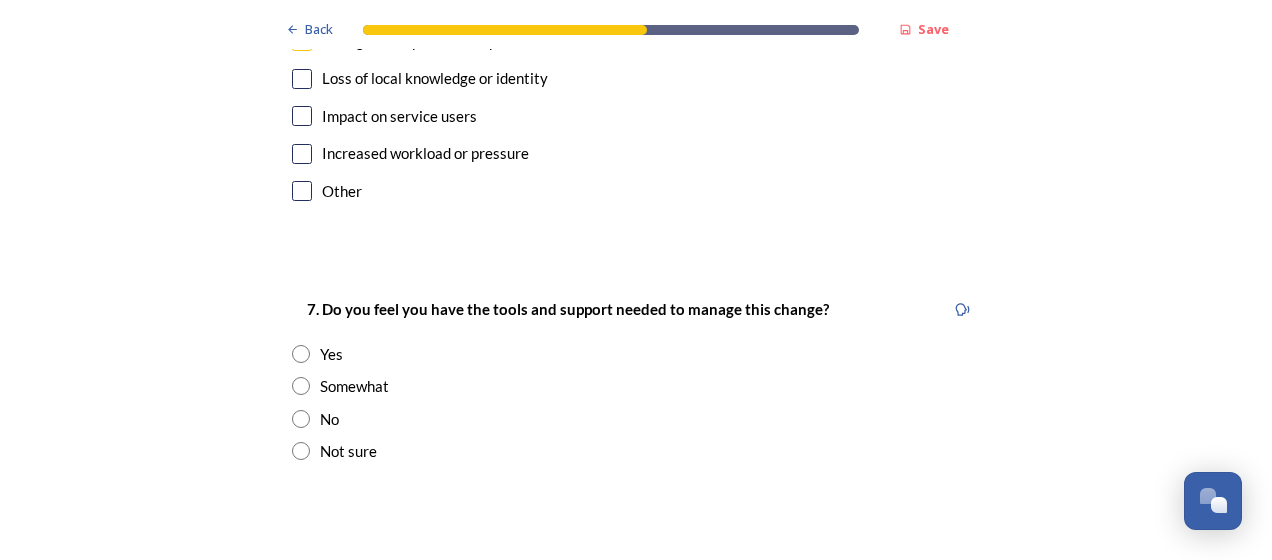 click on "Not sure" at bounding box center (348, 451) 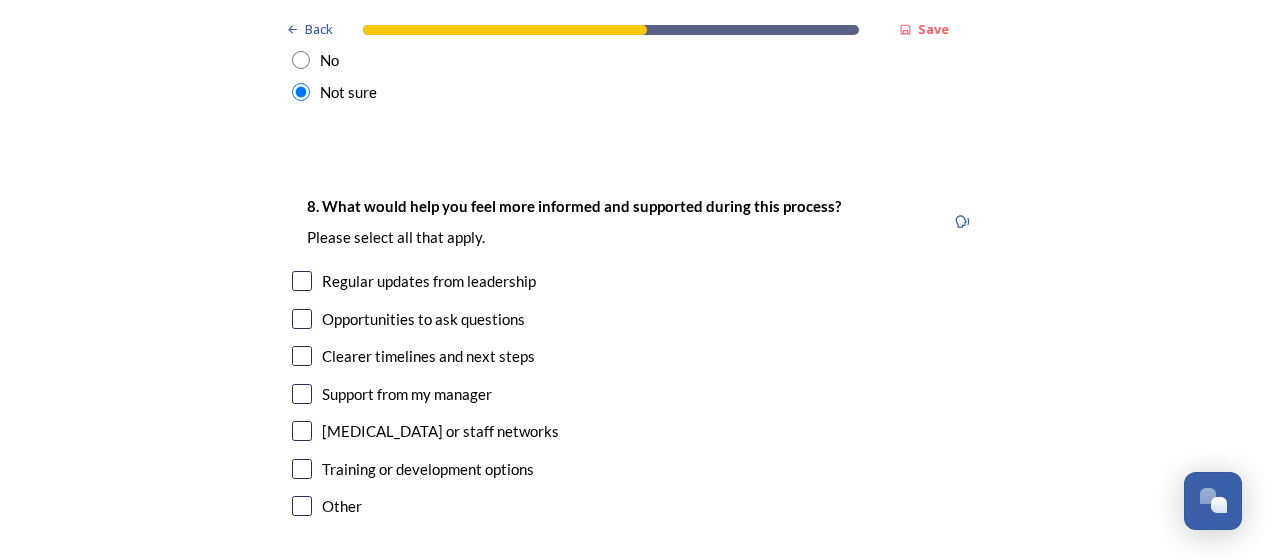 scroll, scrollTop: 4204, scrollLeft: 0, axis: vertical 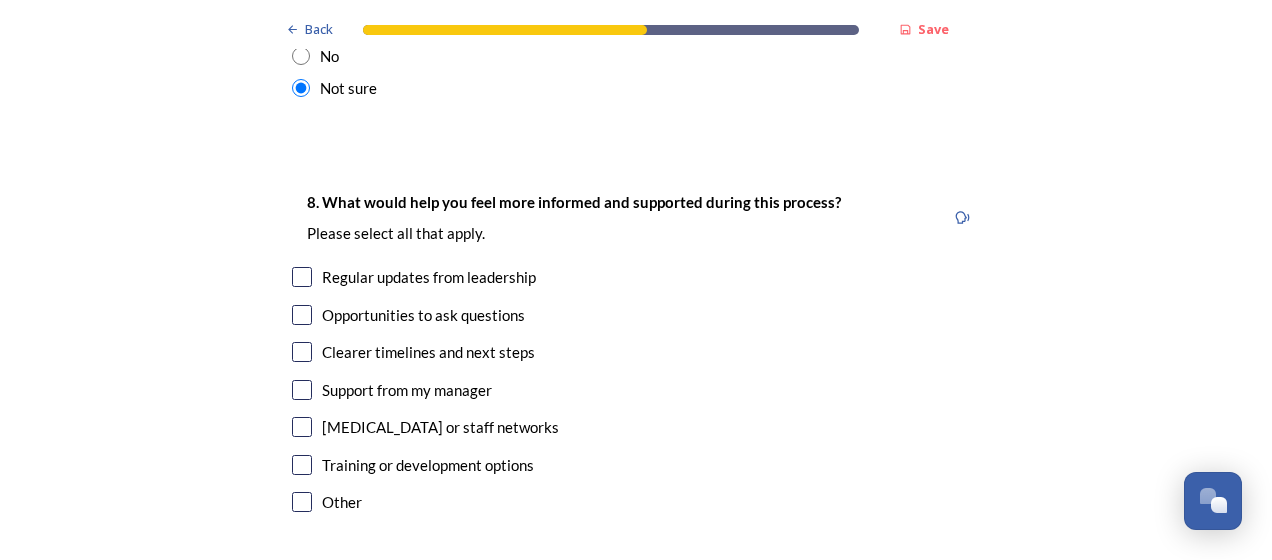 click on "Regular updates from leadership" at bounding box center [429, 277] 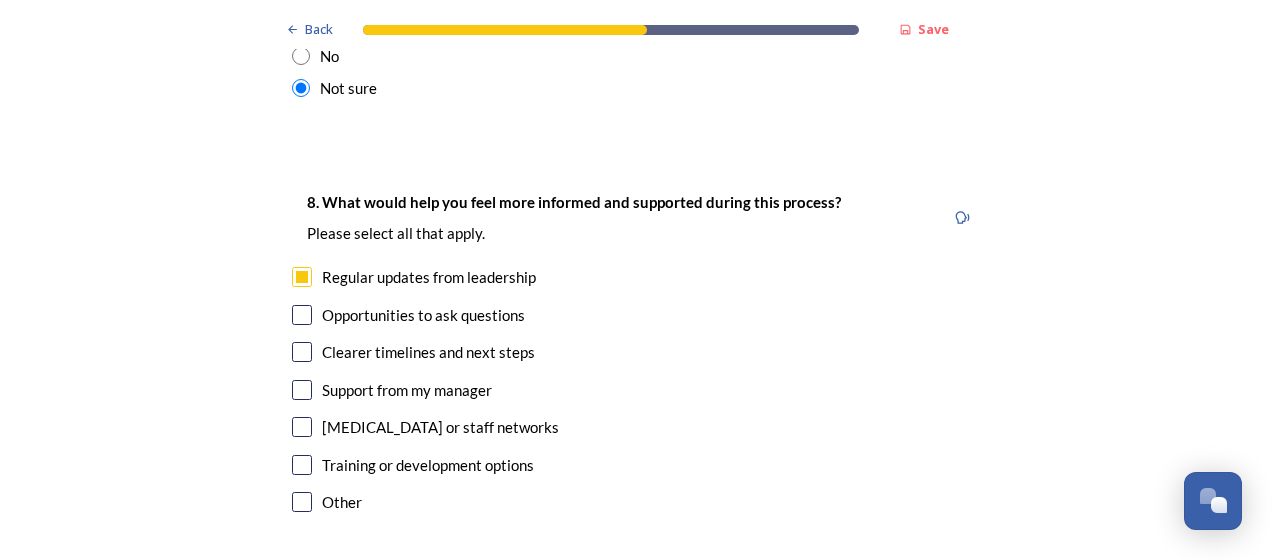 checkbox on "true" 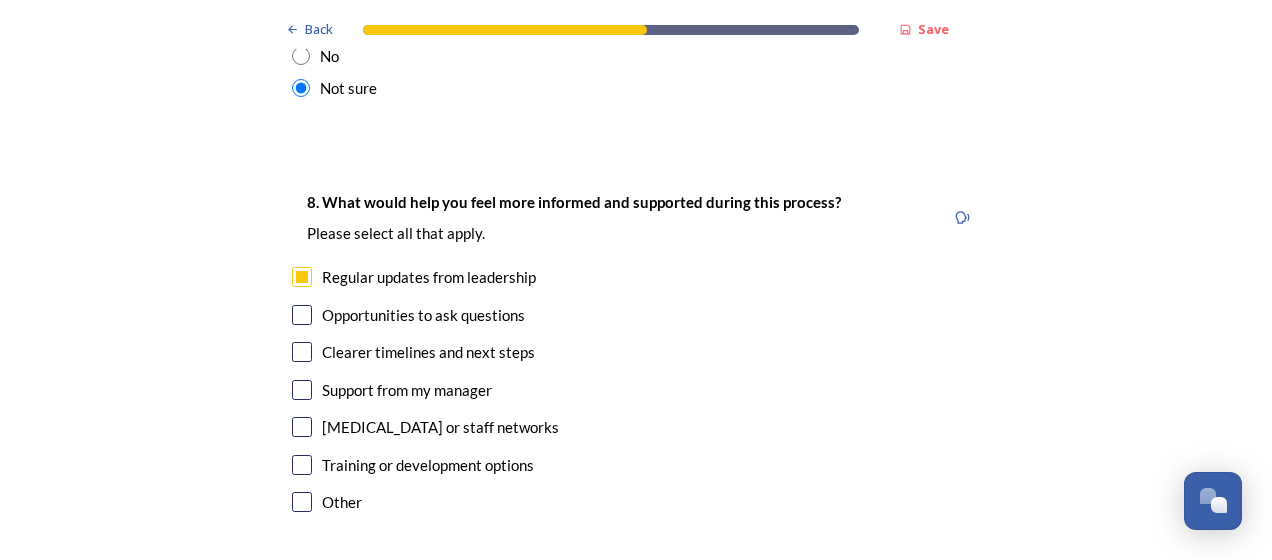 click on "Clearer timelines and next steps" at bounding box center [428, 352] 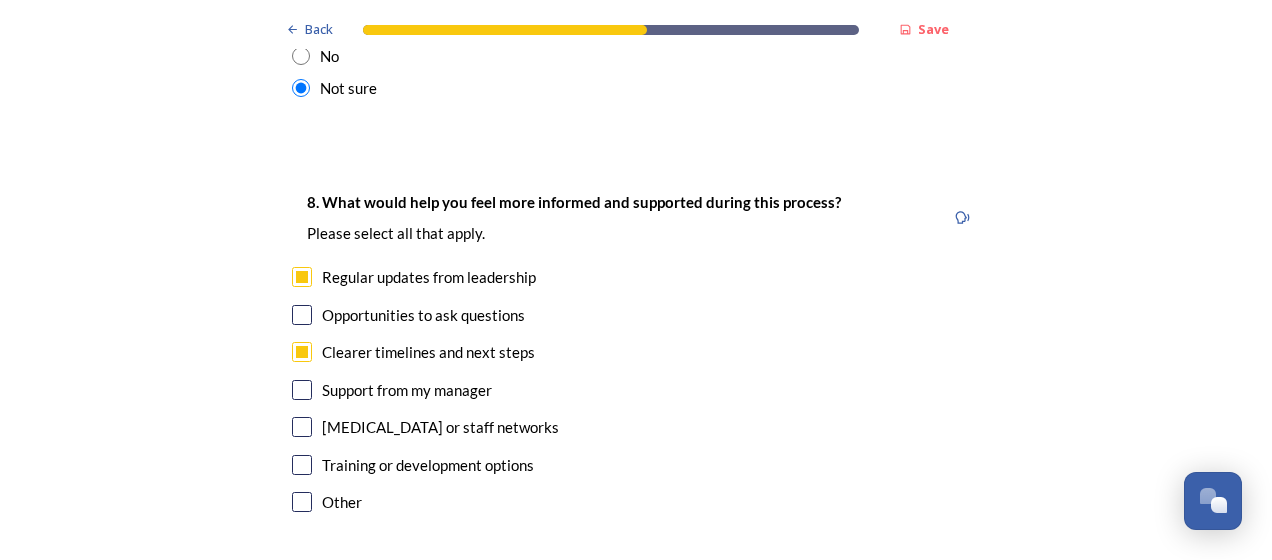 checkbox on "true" 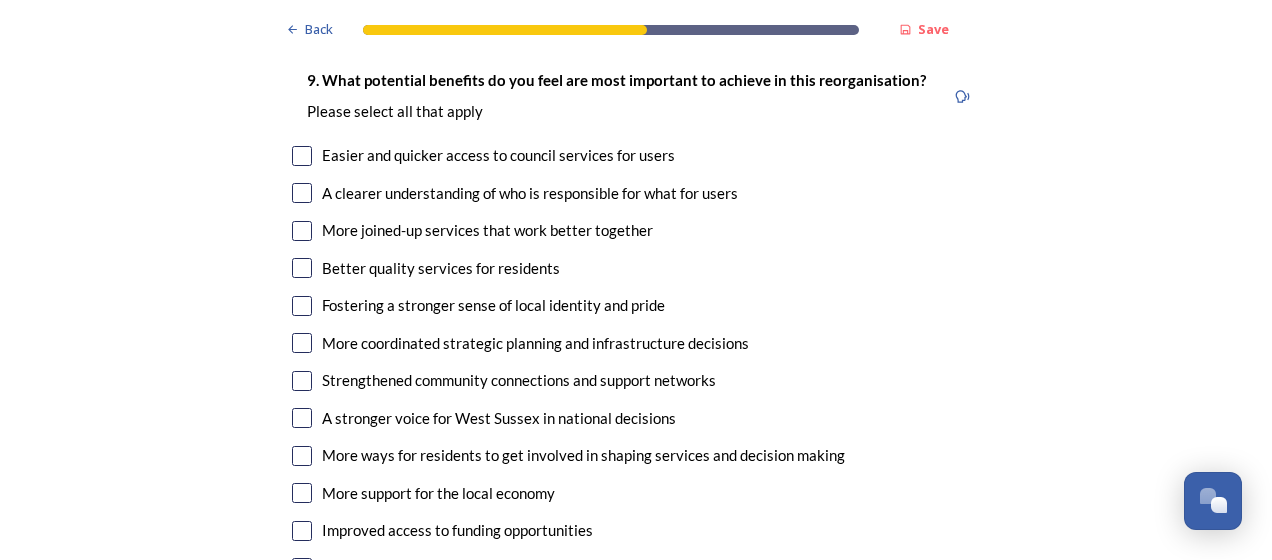 scroll, scrollTop: 4755, scrollLeft: 0, axis: vertical 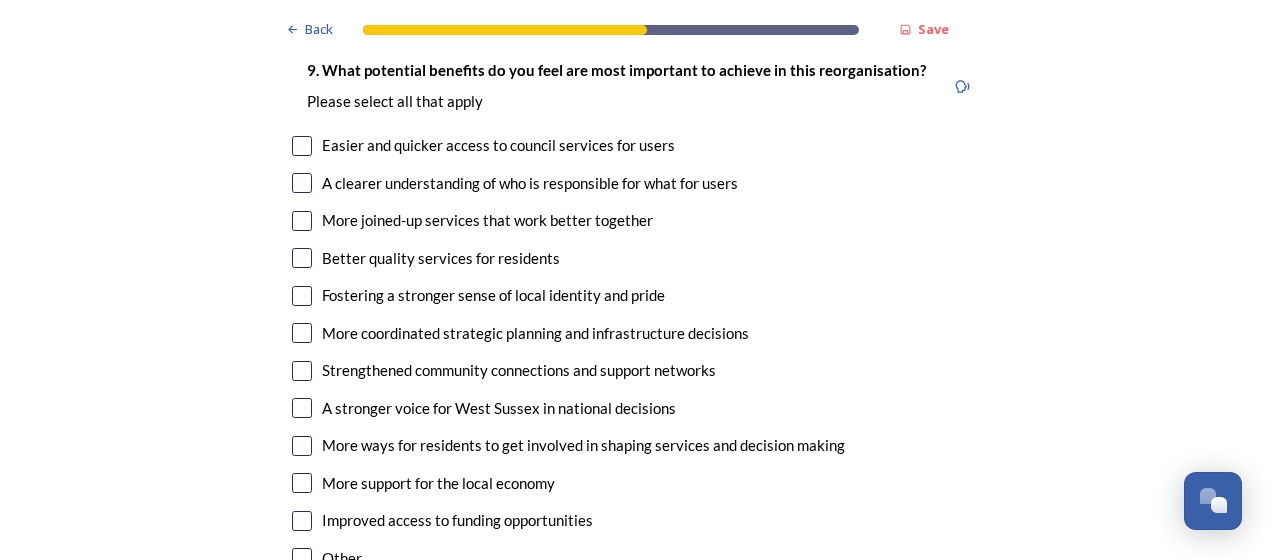 click on "More coordinated strategic planning and infrastructure decisions" at bounding box center [535, 333] 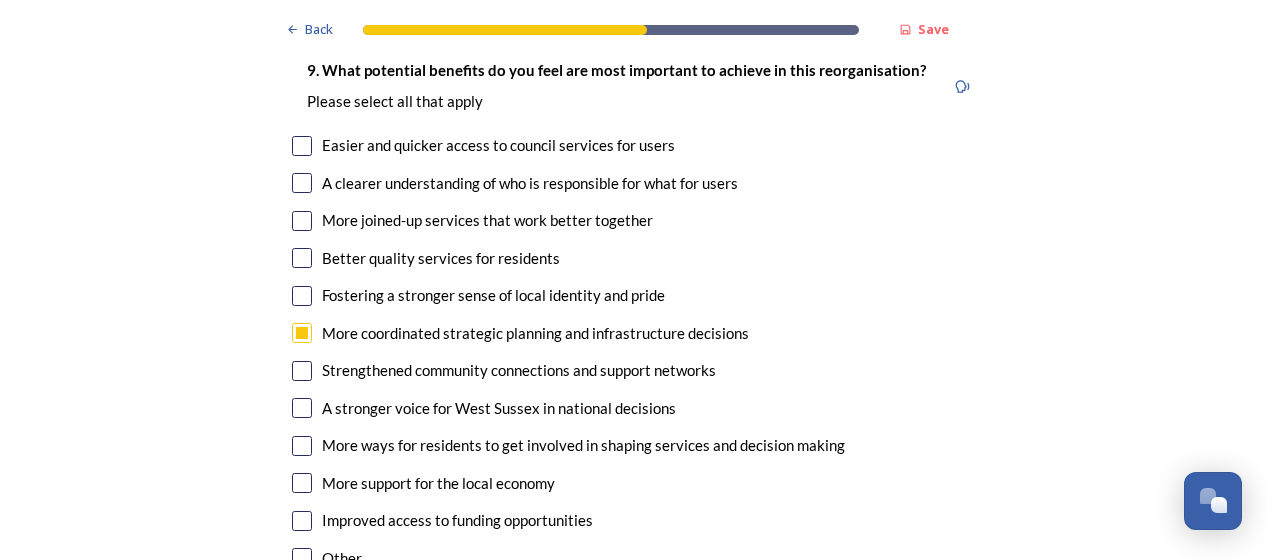 checkbox on "true" 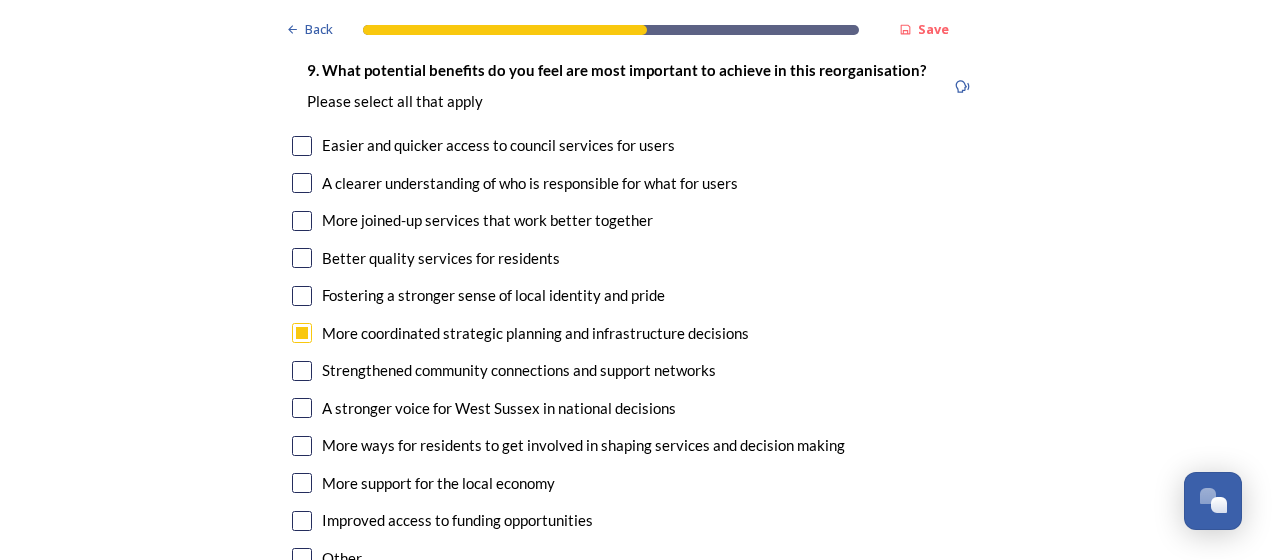 click on "A stronger voice for West Sussex in national decisions" at bounding box center (499, 408) 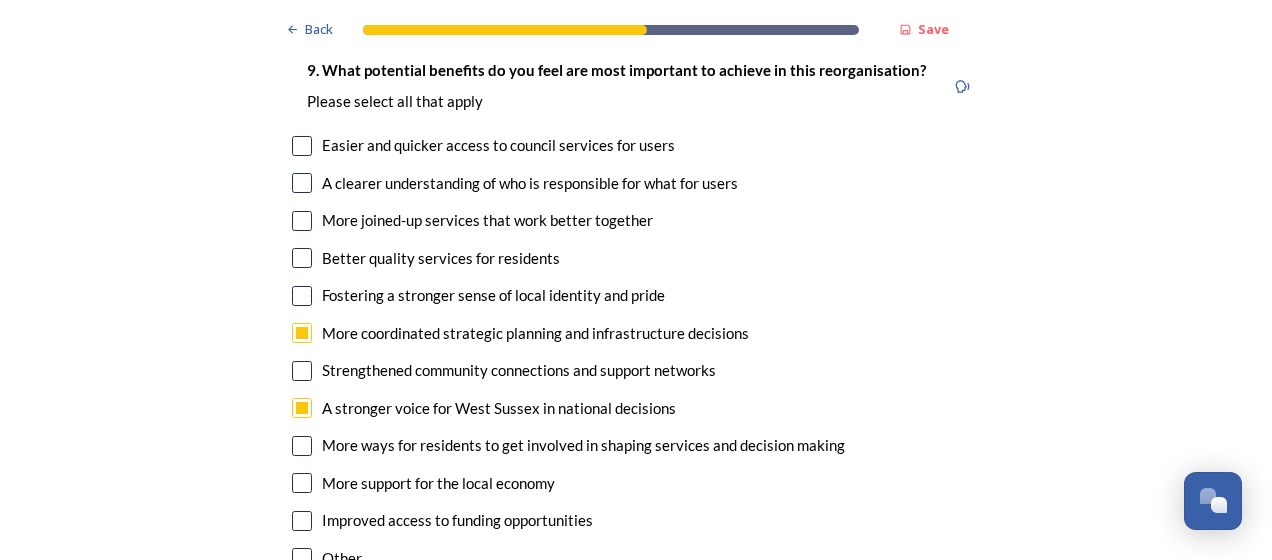 checkbox on "true" 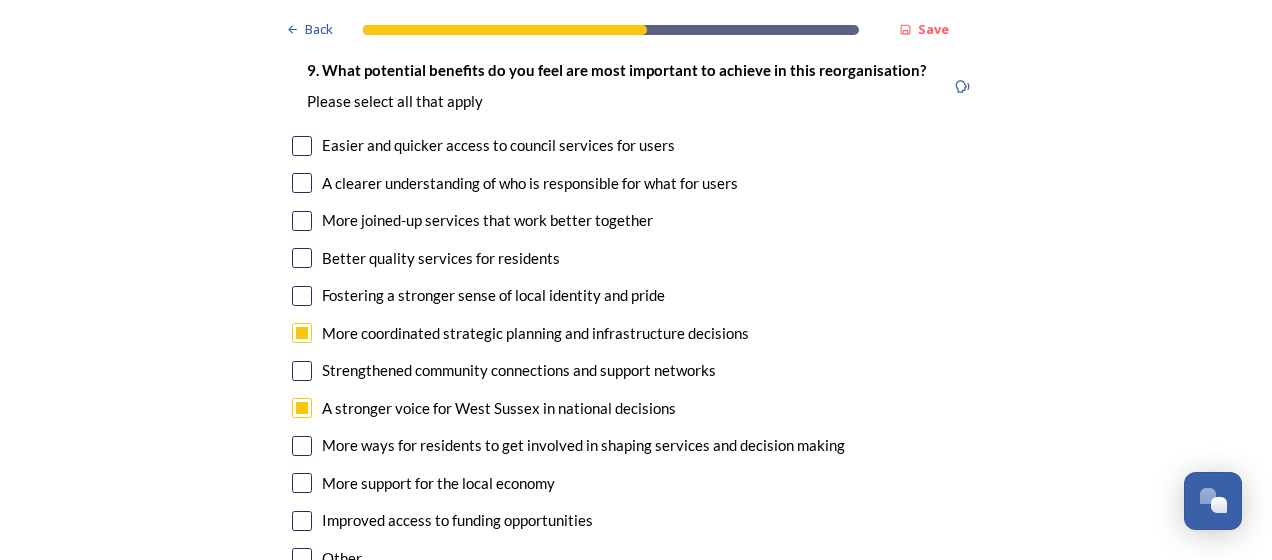 click on "More support for the local economy" at bounding box center [438, 483] 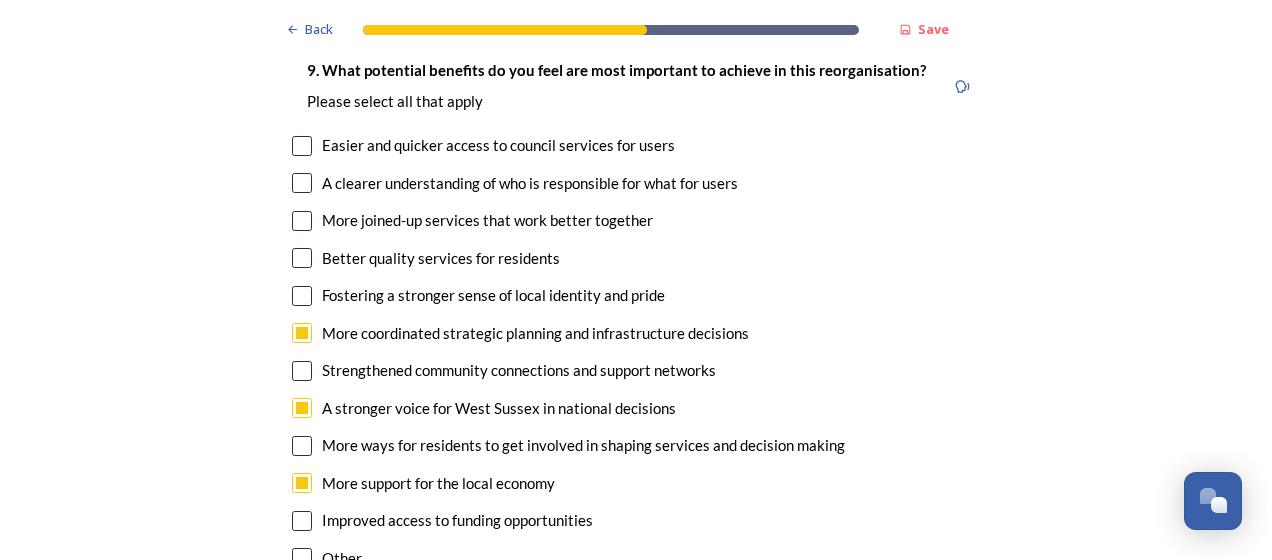 checkbox on "true" 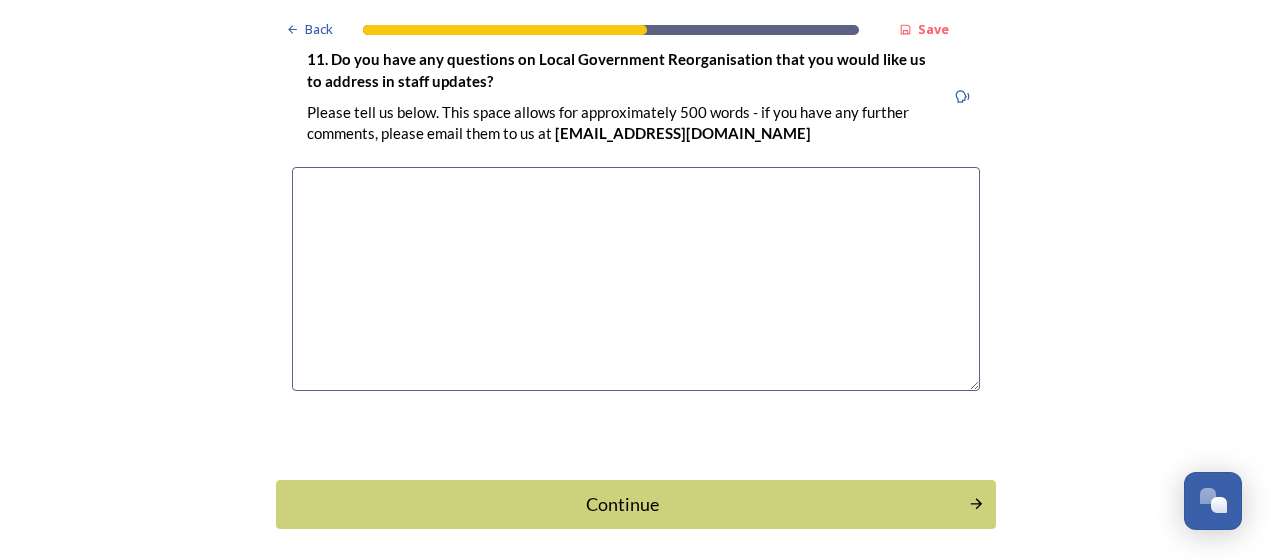 scroll, scrollTop: 5884, scrollLeft: 0, axis: vertical 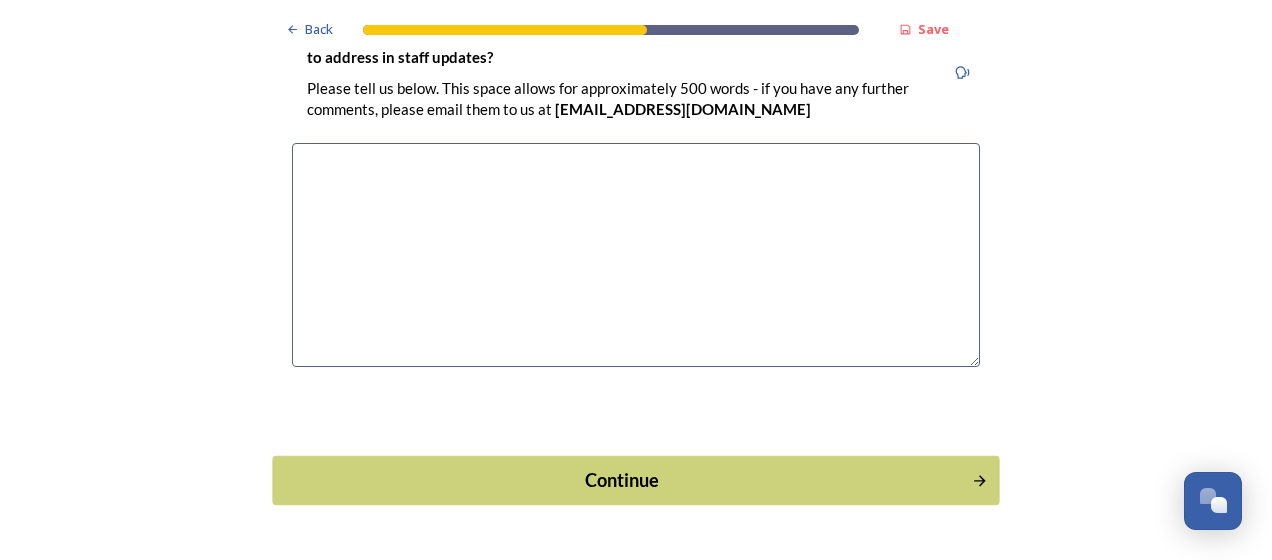 click on "Continue" at bounding box center (635, 480) 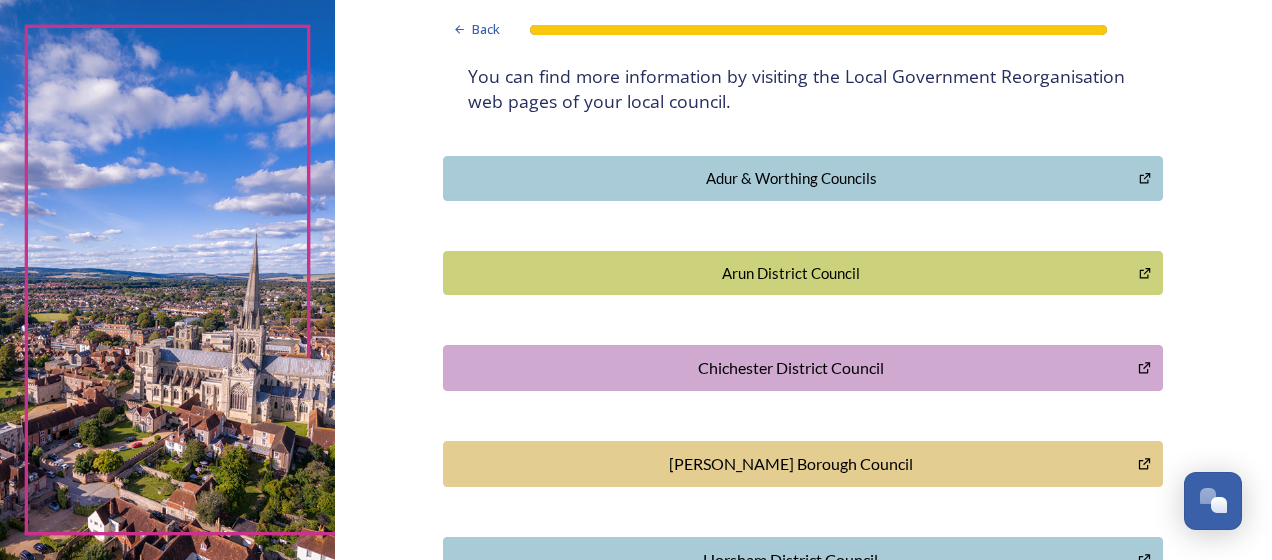 scroll, scrollTop: 0, scrollLeft: 0, axis: both 